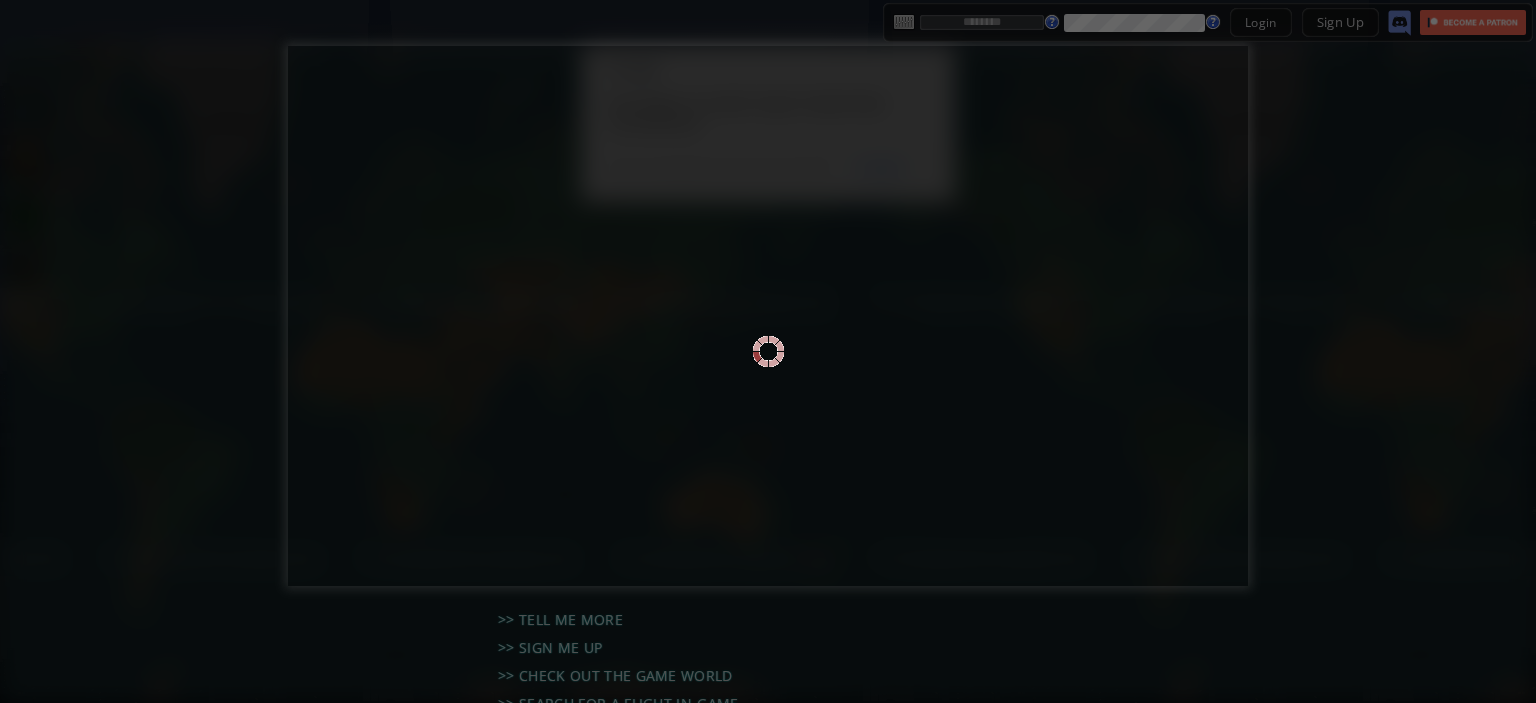 scroll, scrollTop: 0, scrollLeft: 0, axis: both 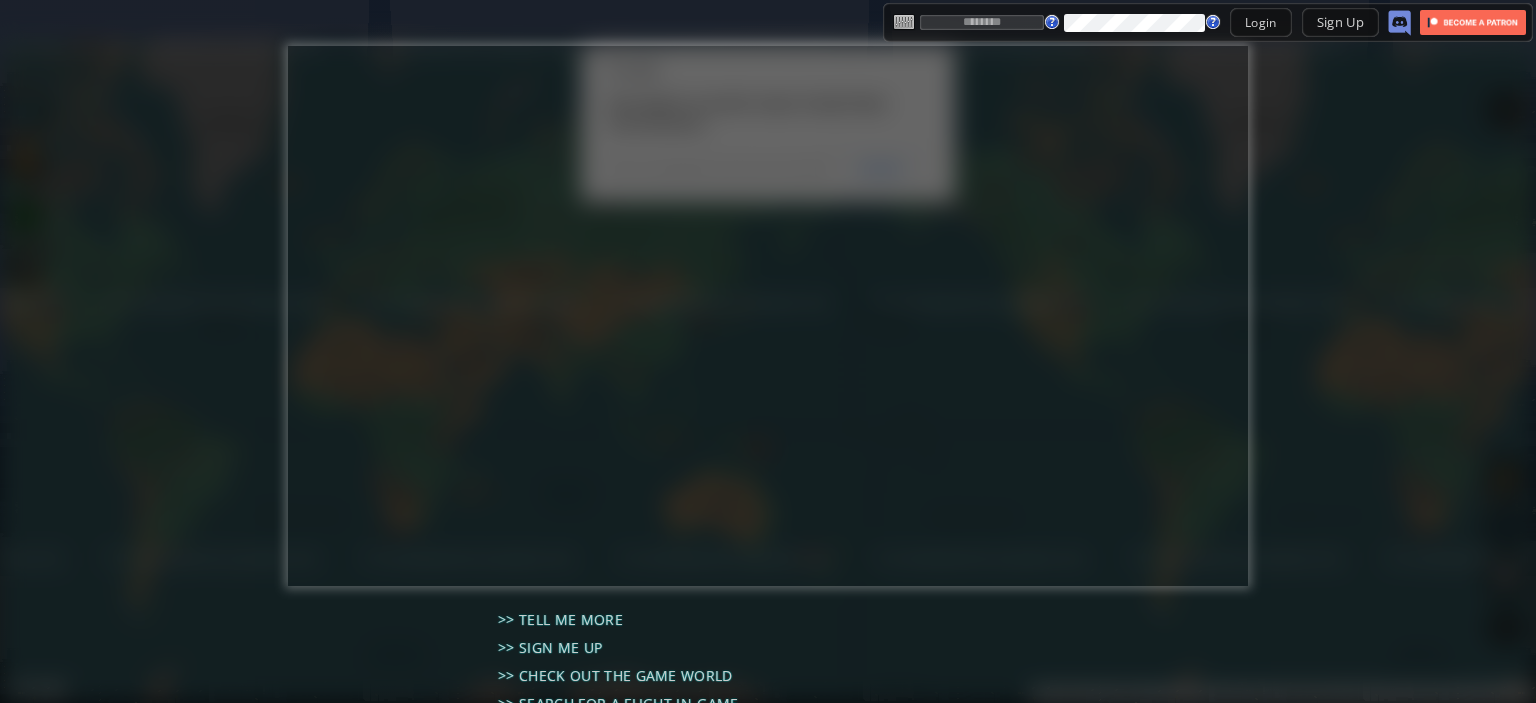 type on "********" 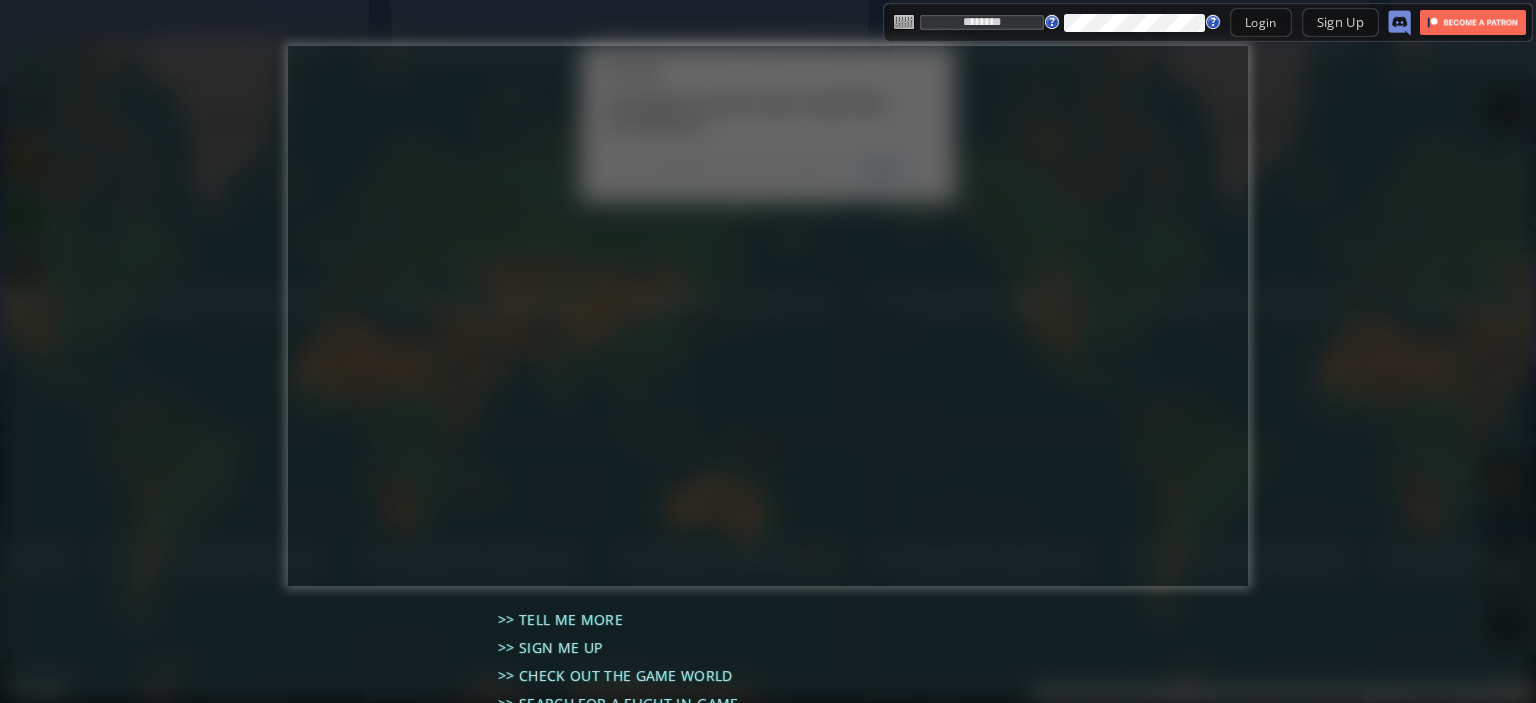 click on "Login" at bounding box center (1261, 22) 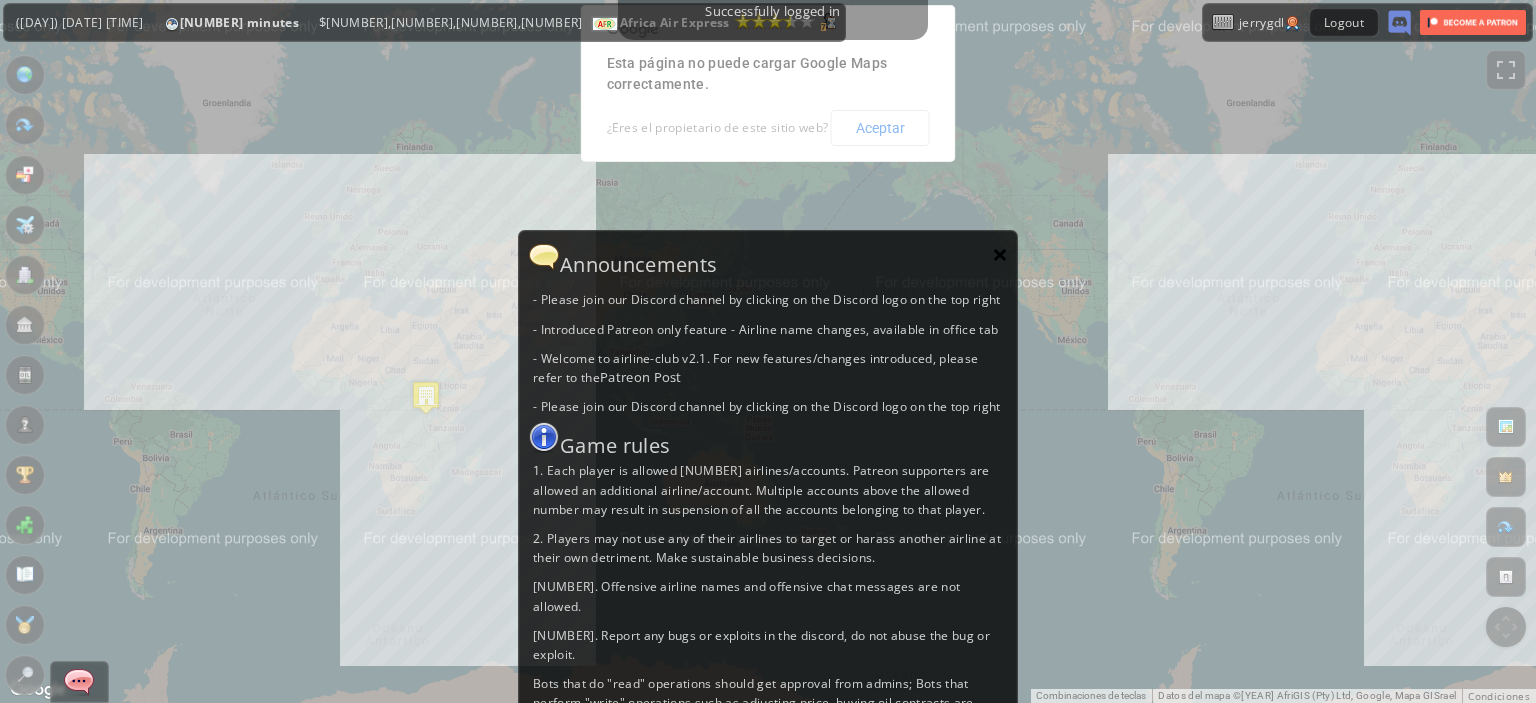 click on "×" at bounding box center (1000, 254) 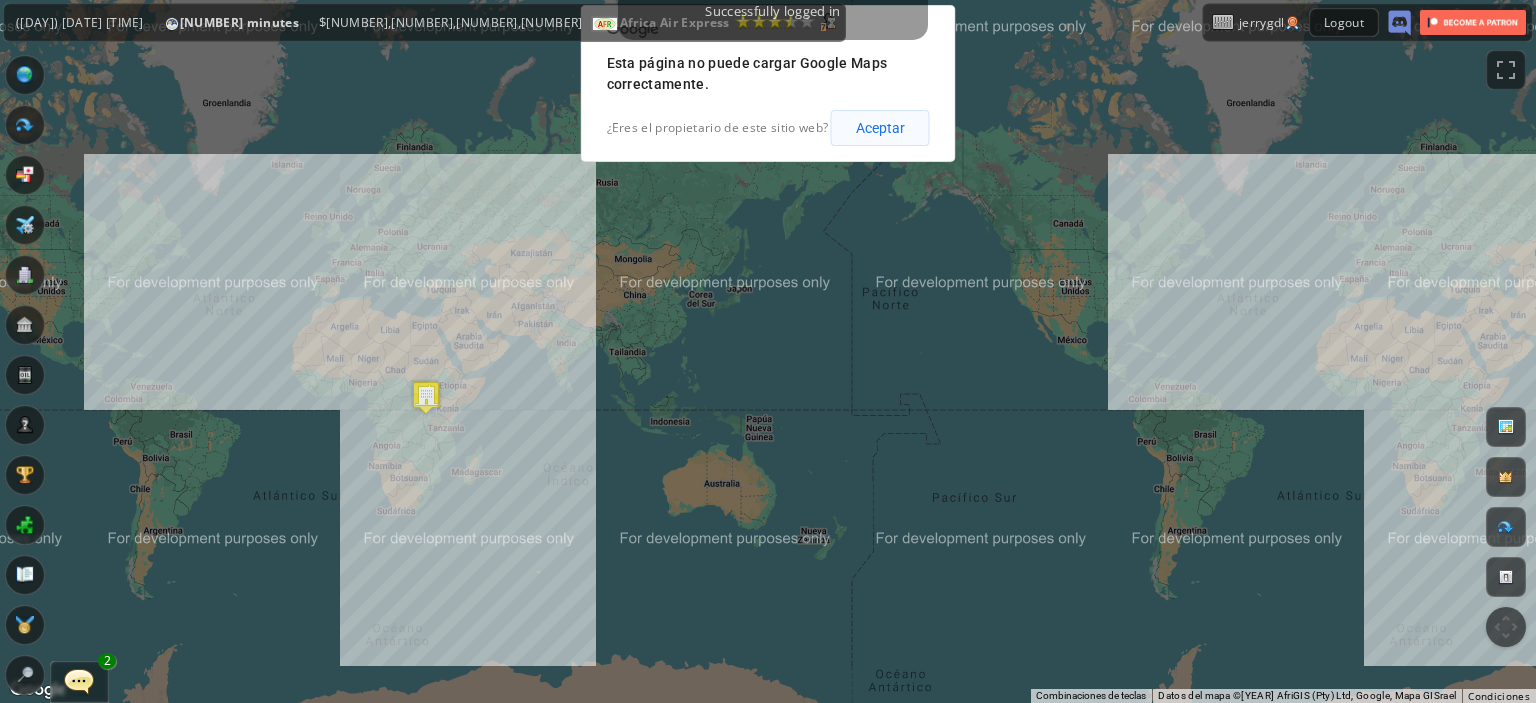 click on "Aceptar" at bounding box center (880, 128) 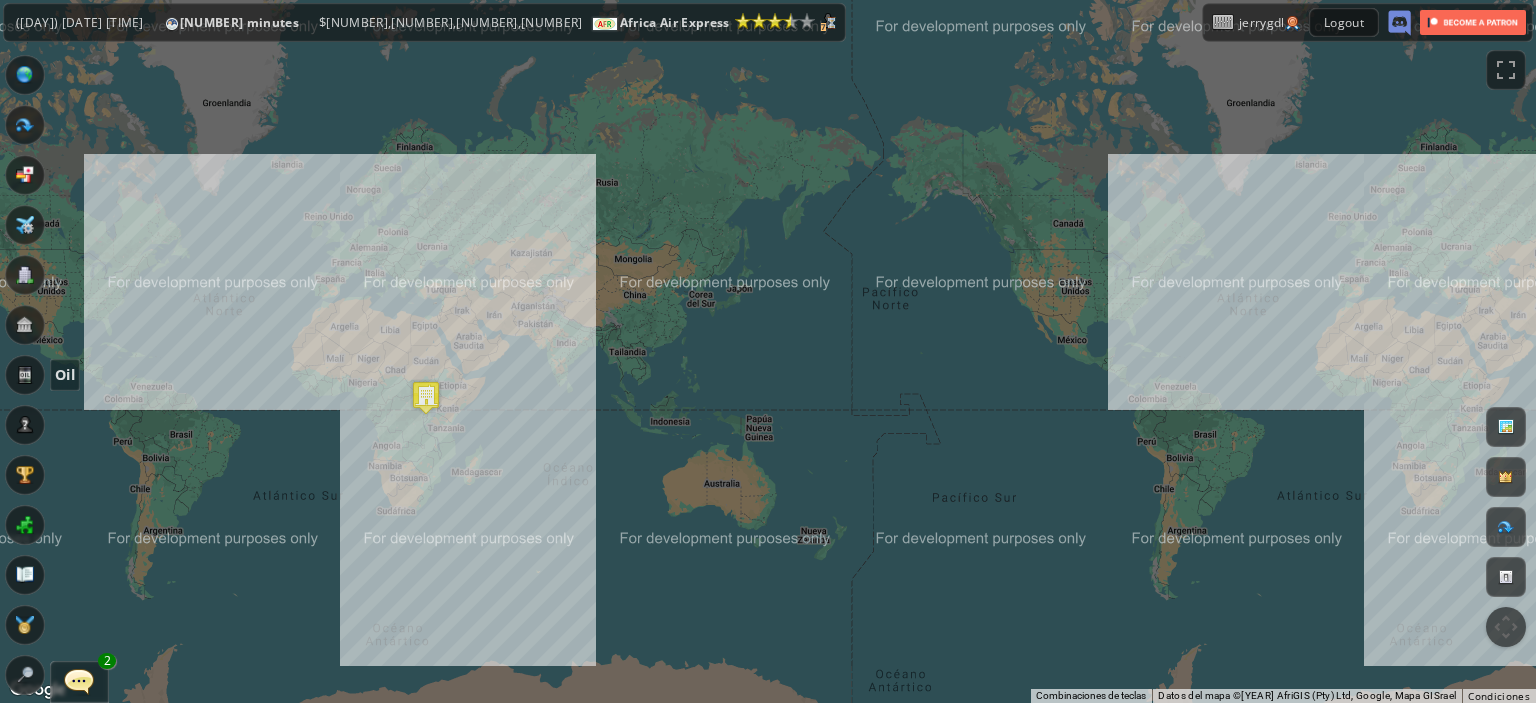 click at bounding box center (25, 375) 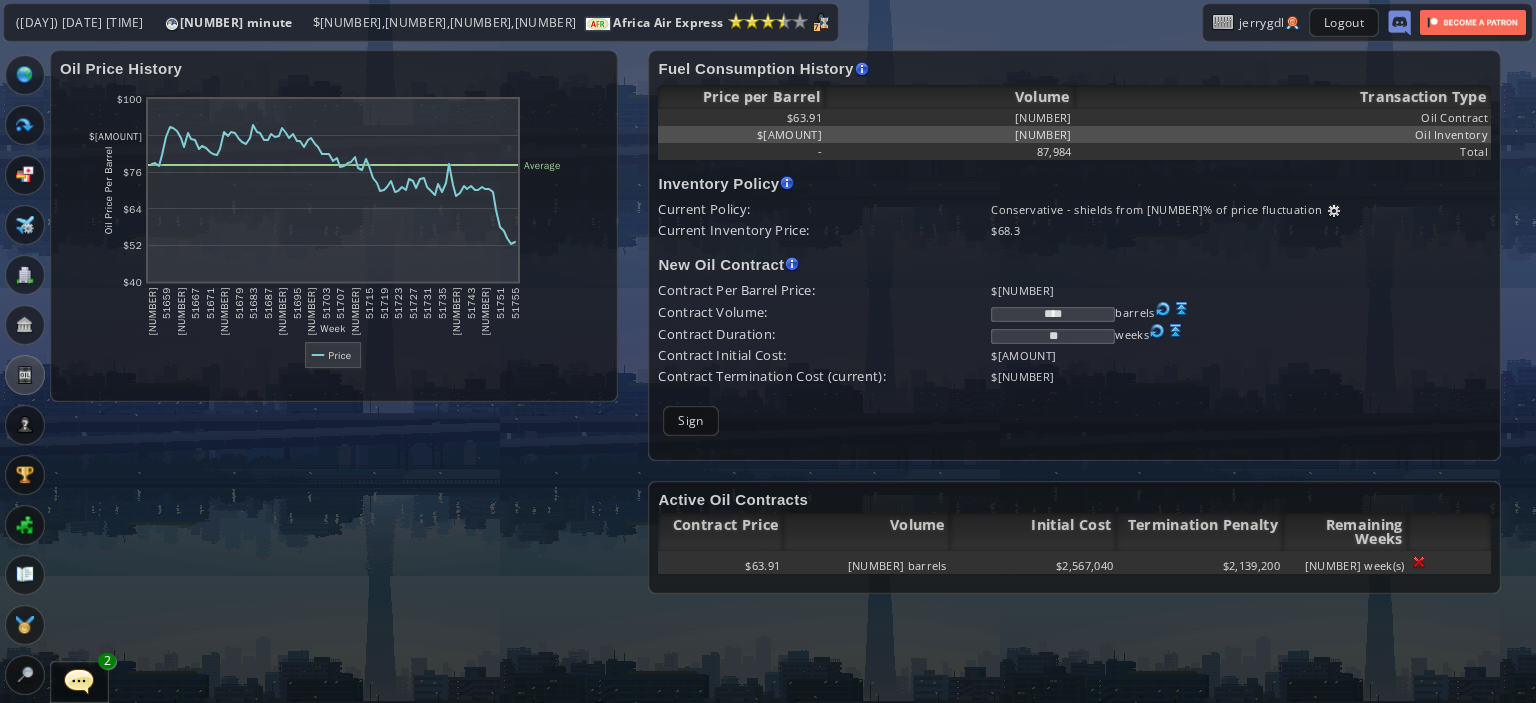 click at bounding box center [1182, 309] 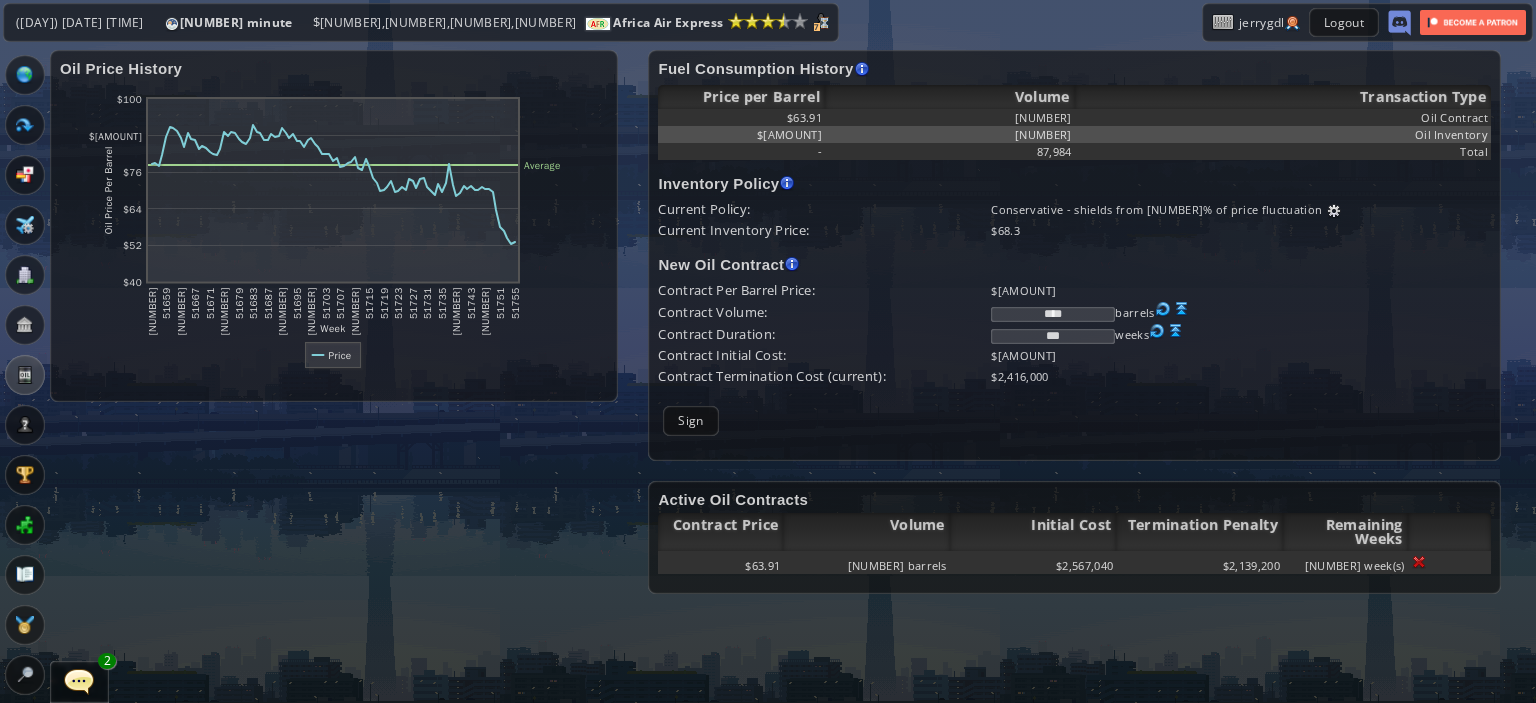 click at bounding box center (1419, 562) 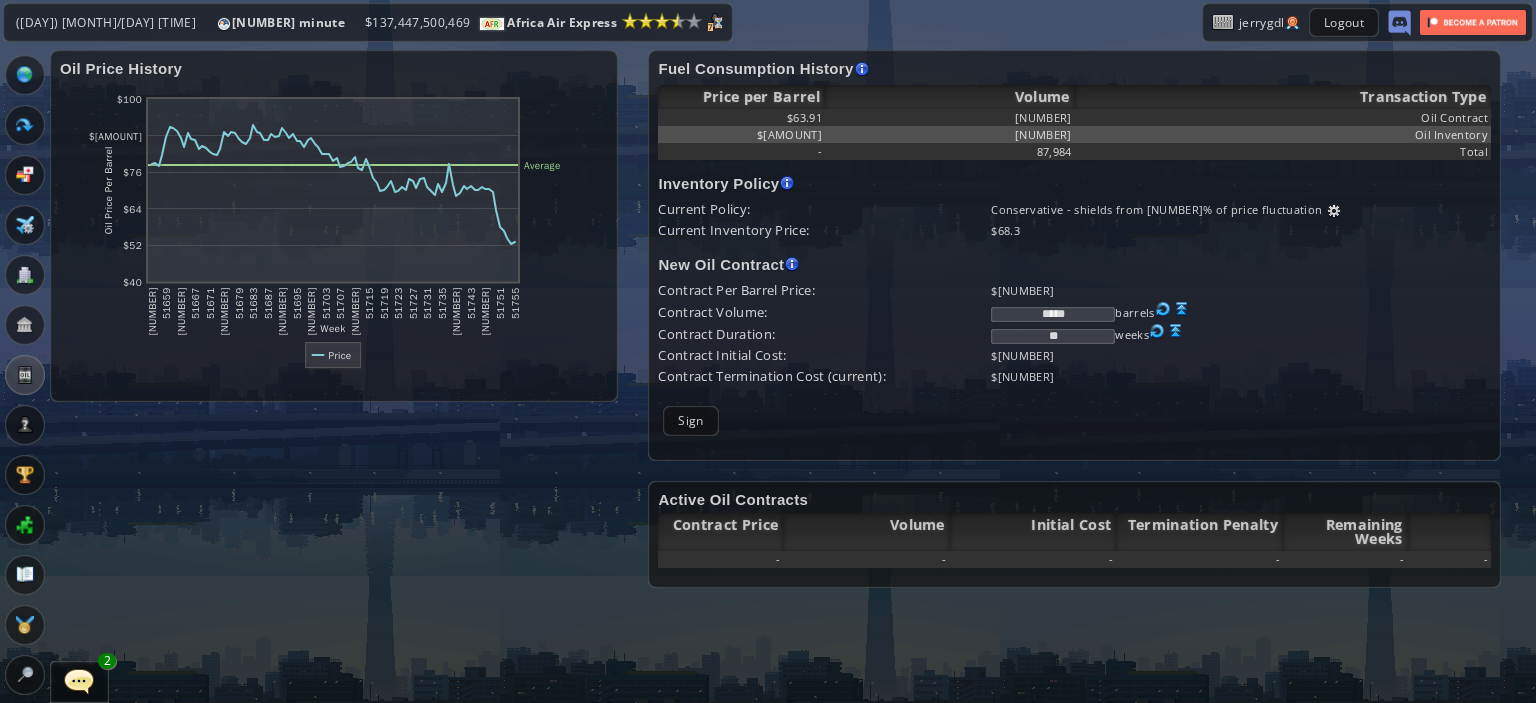click at bounding box center (1182, 309) 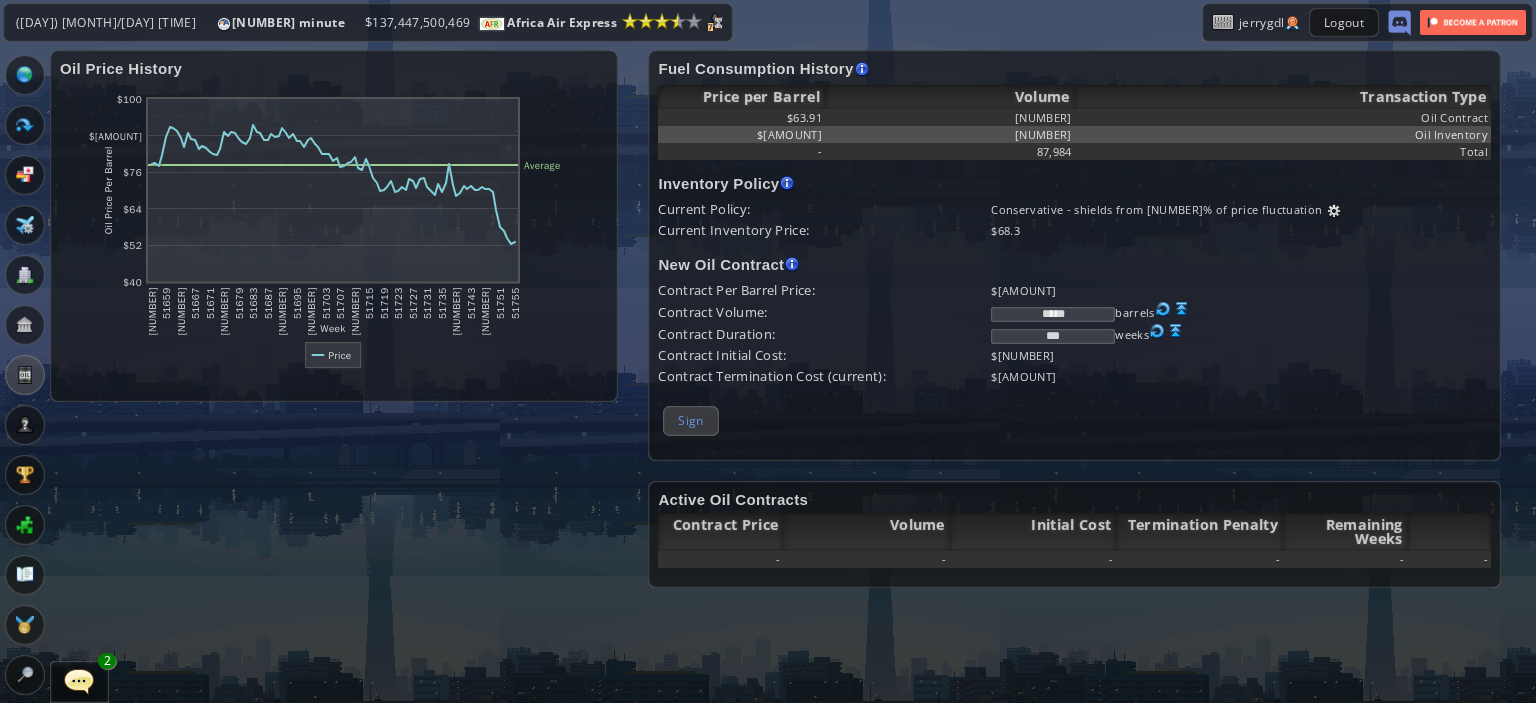 click on "Sign" at bounding box center [690, 420] 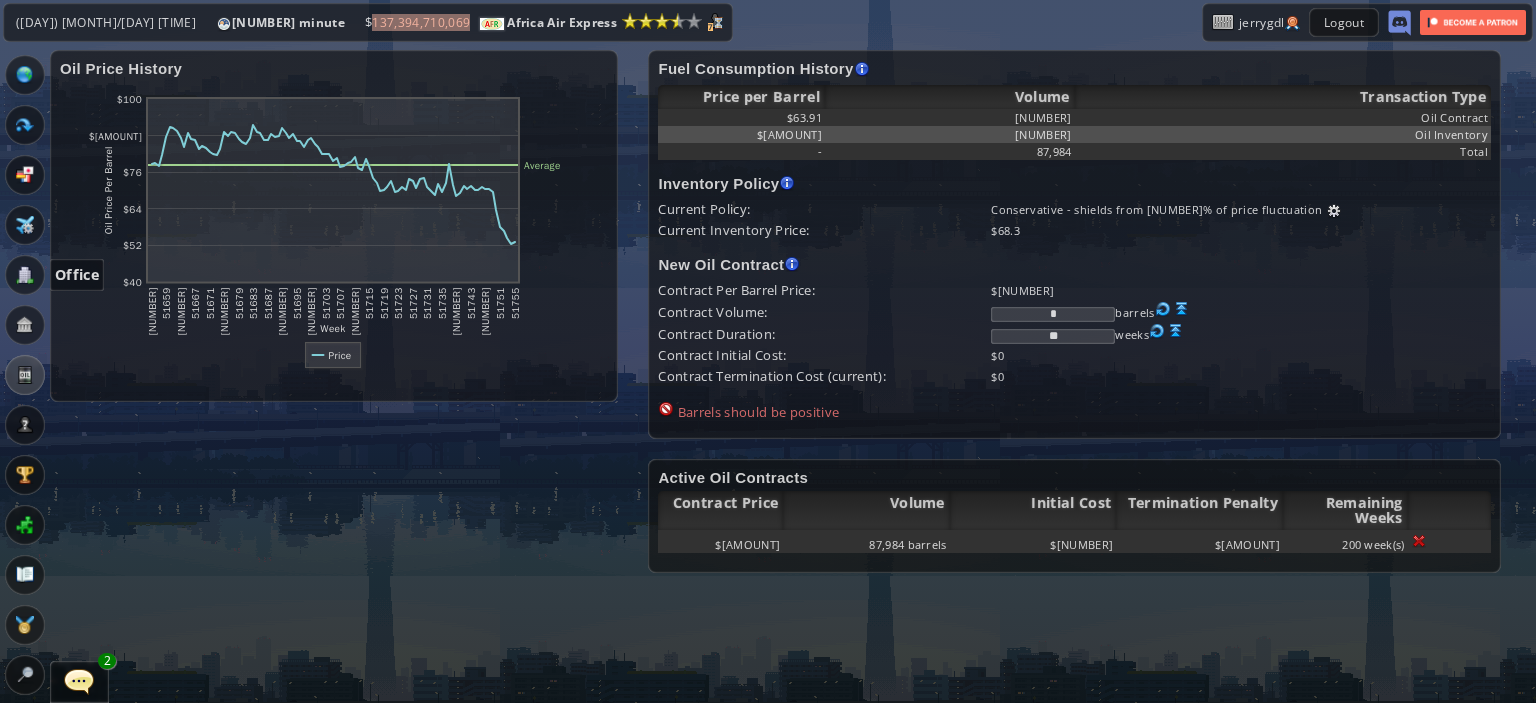 click at bounding box center (25, 275) 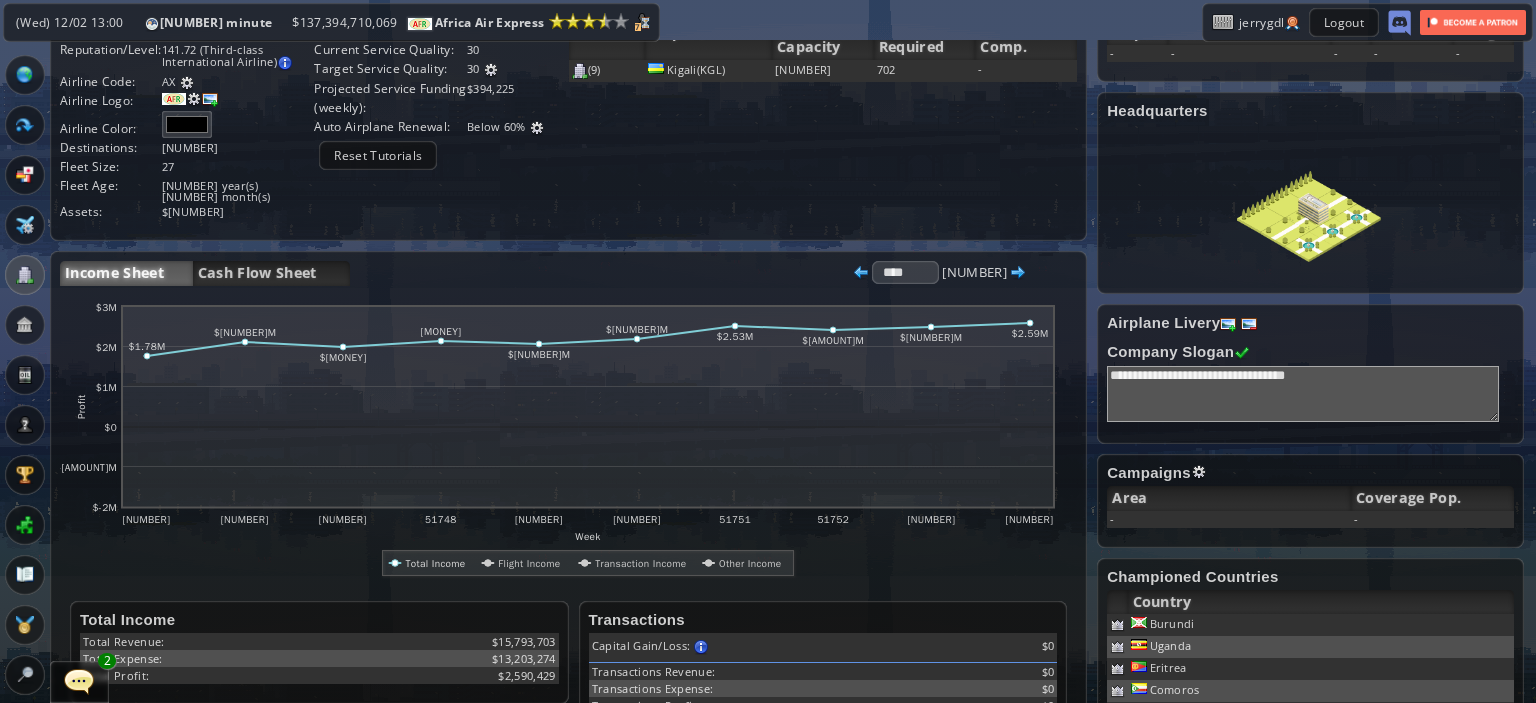 scroll, scrollTop: 0, scrollLeft: 0, axis: both 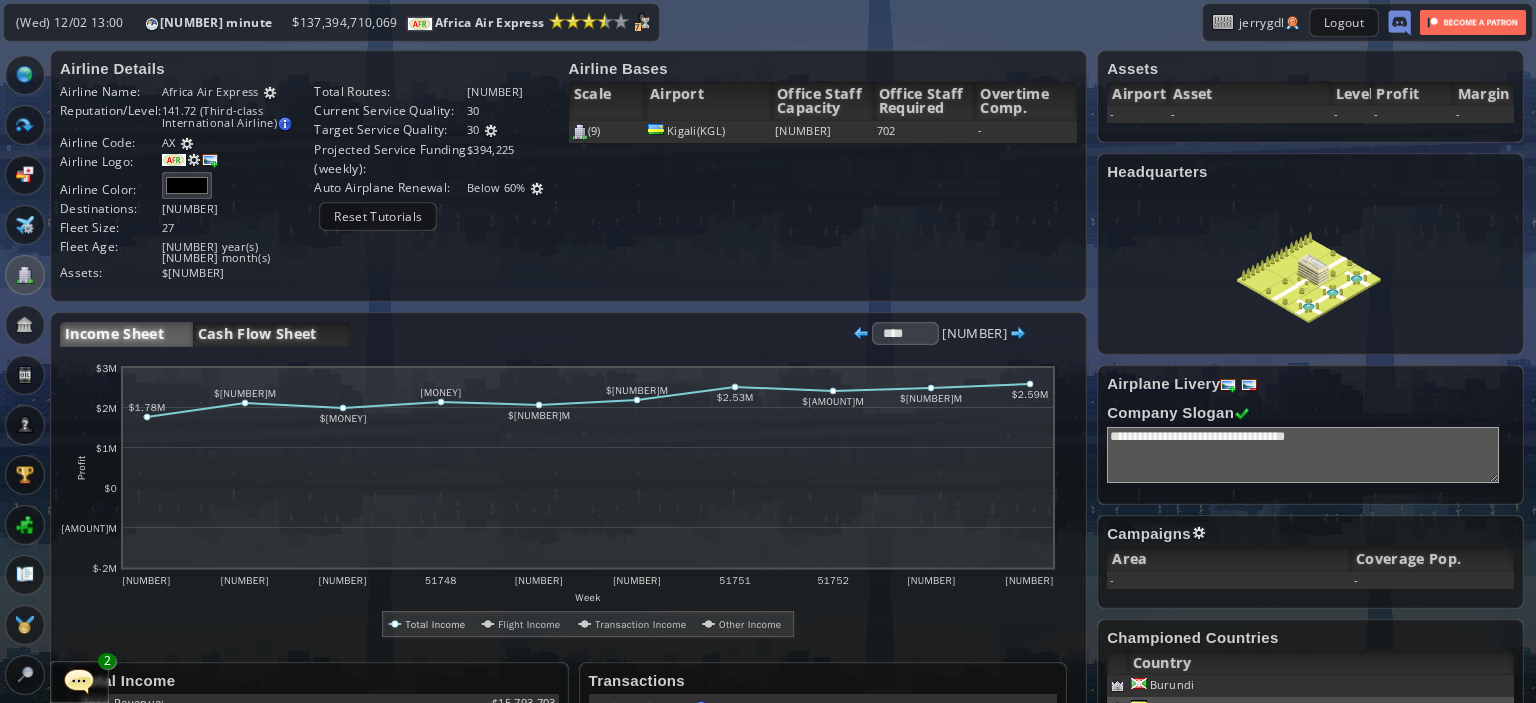 click on "Cash Flow Sheet" at bounding box center [271, 334] 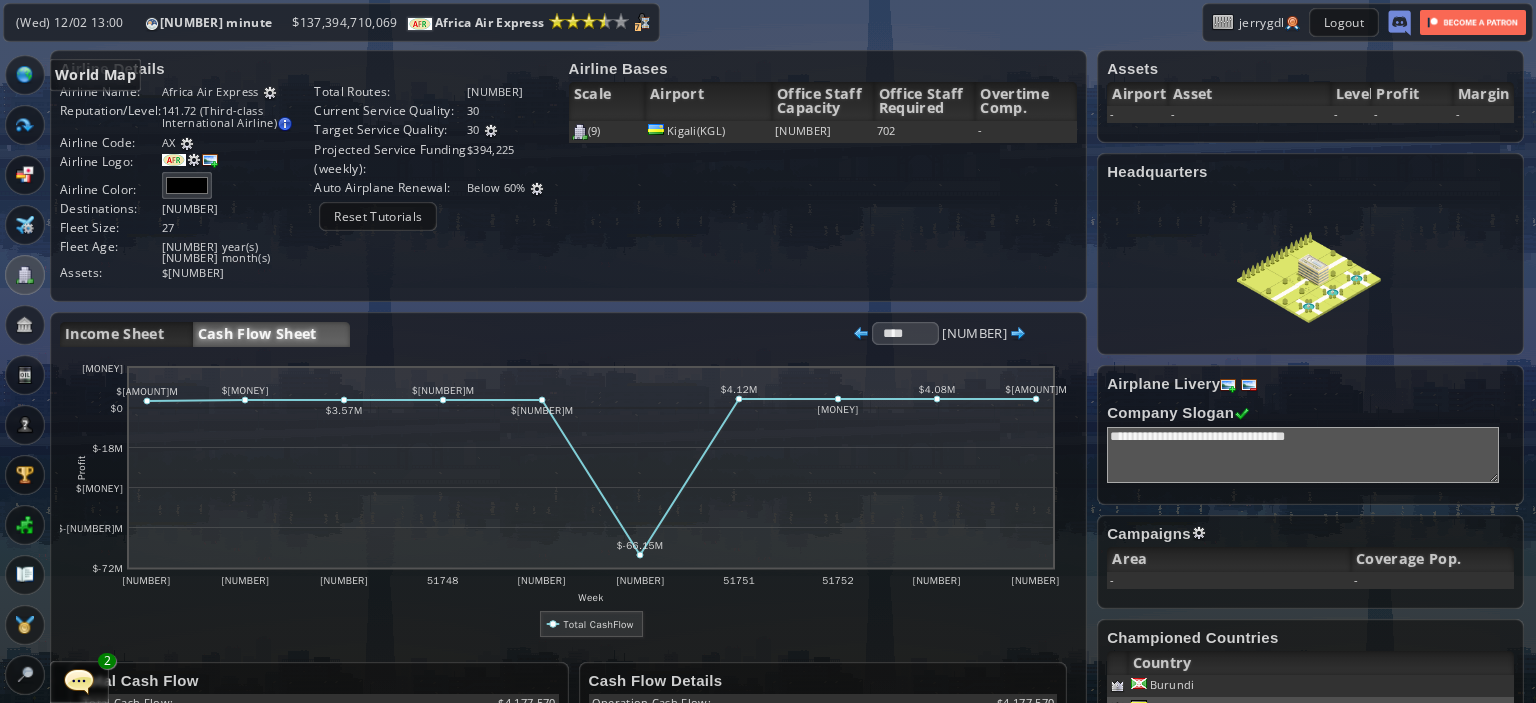 click at bounding box center (25, 75) 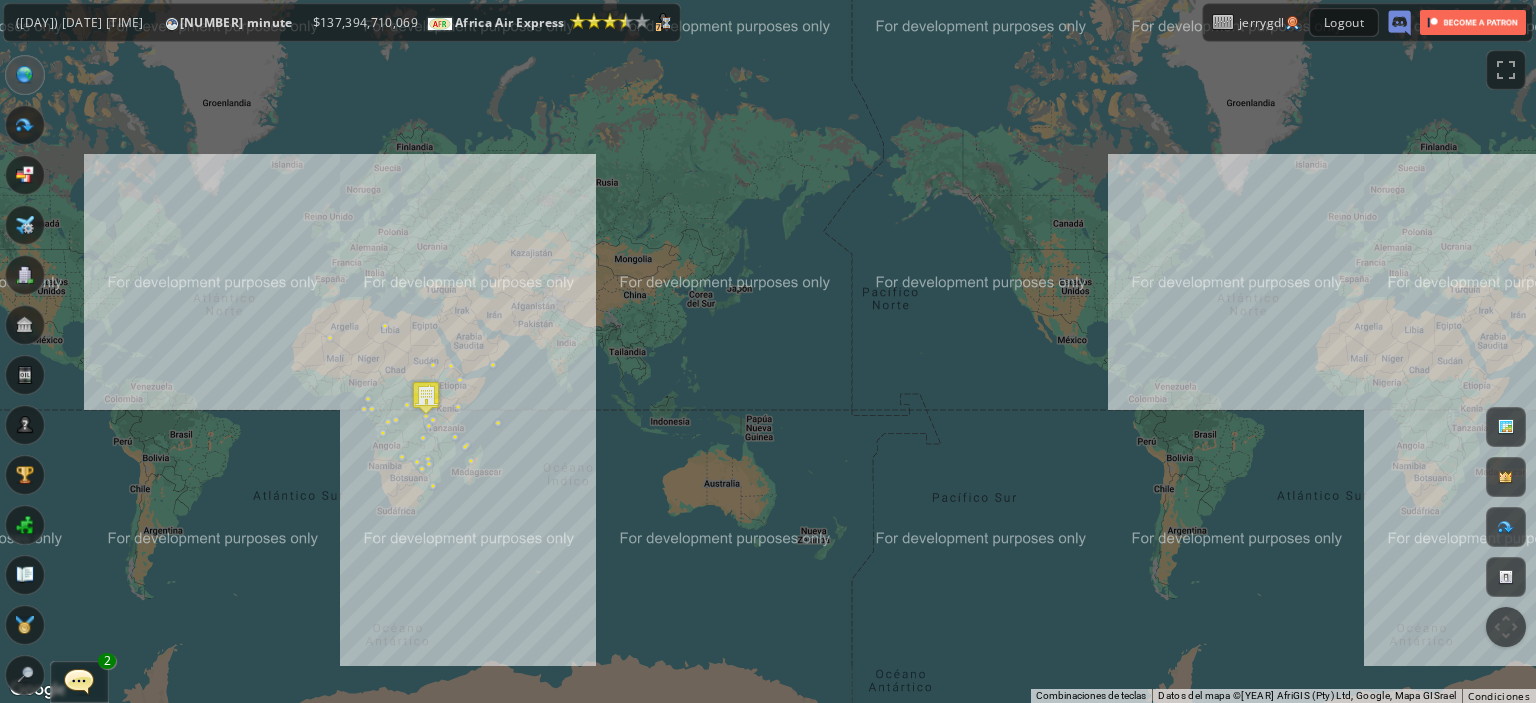 click on "Para navegar, presiona las teclas de flecha." at bounding box center [768, 351] 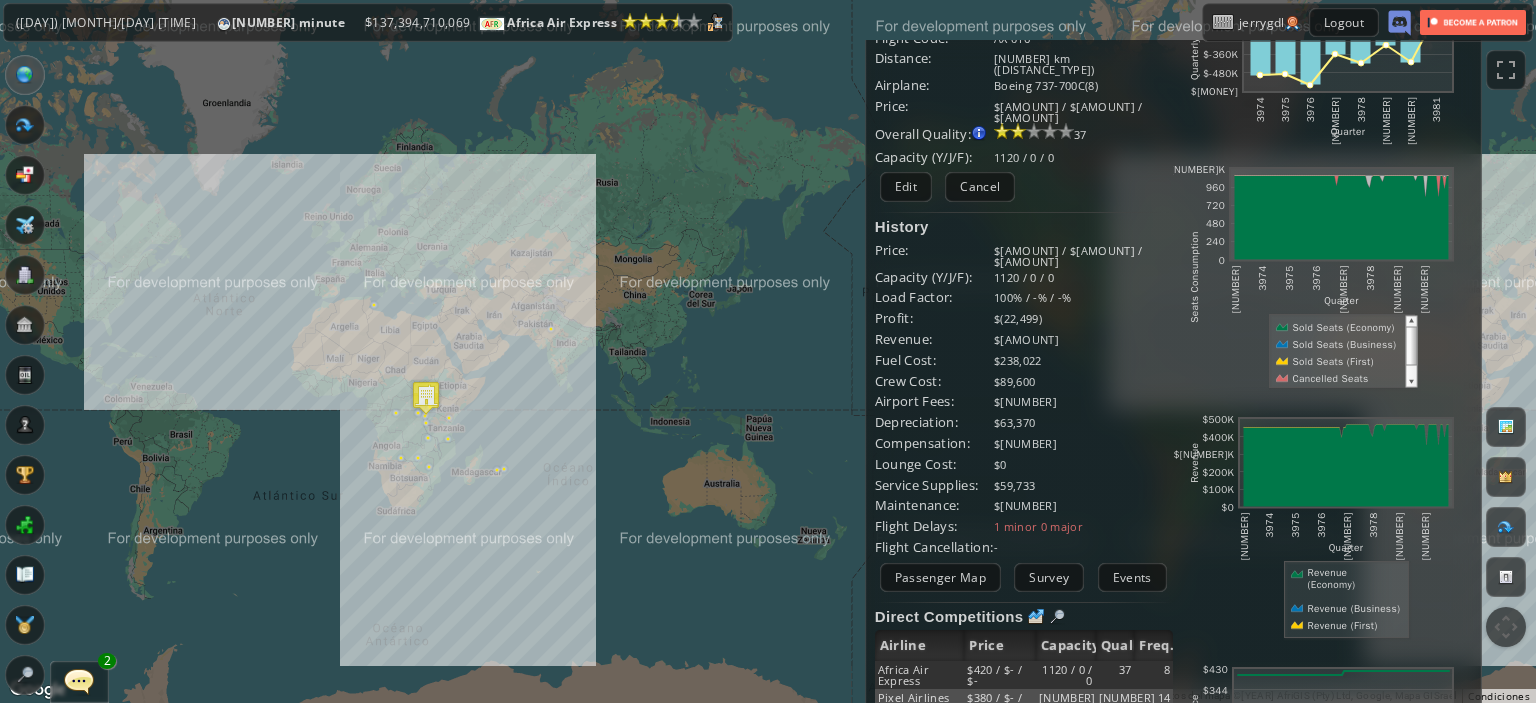 scroll, scrollTop: 88, scrollLeft: 0, axis: vertical 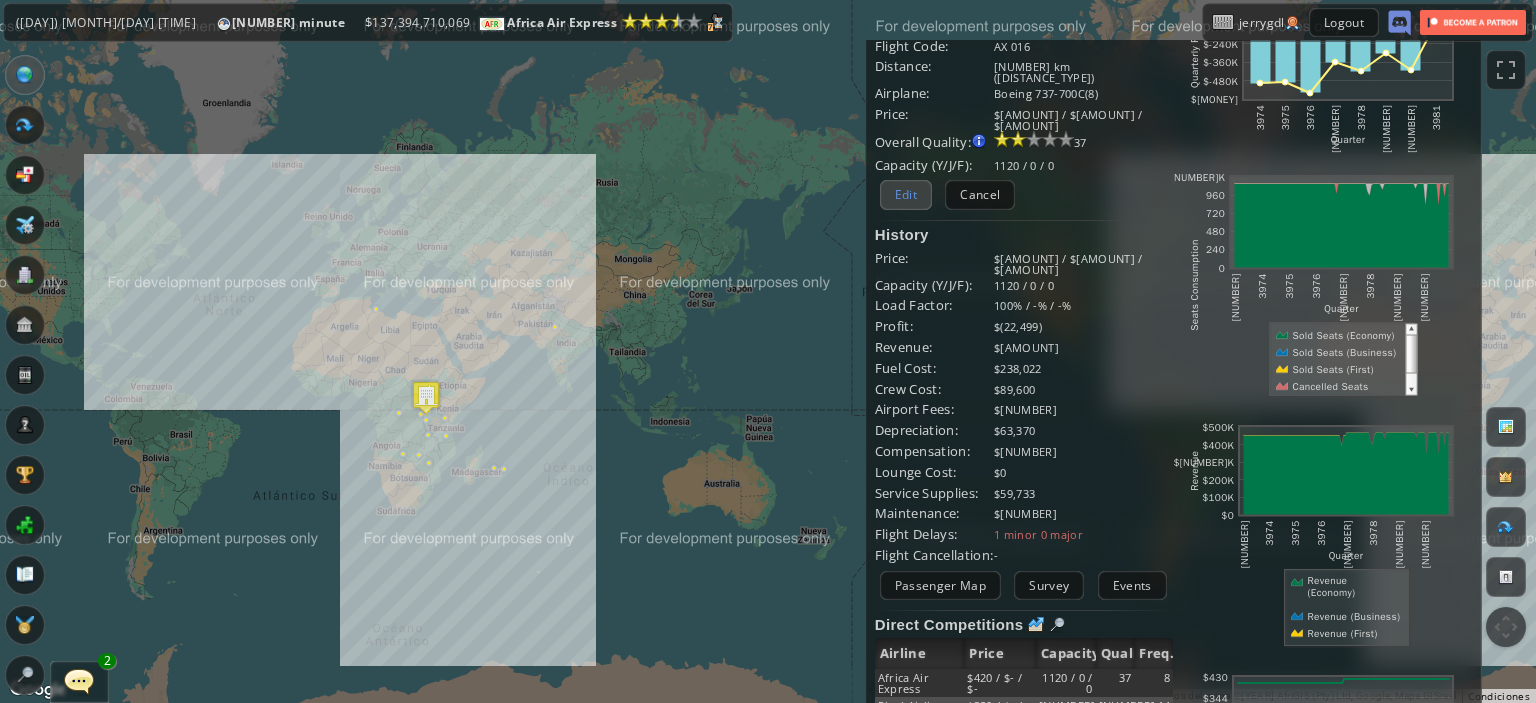 click on "Edit" at bounding box center (906, 194) 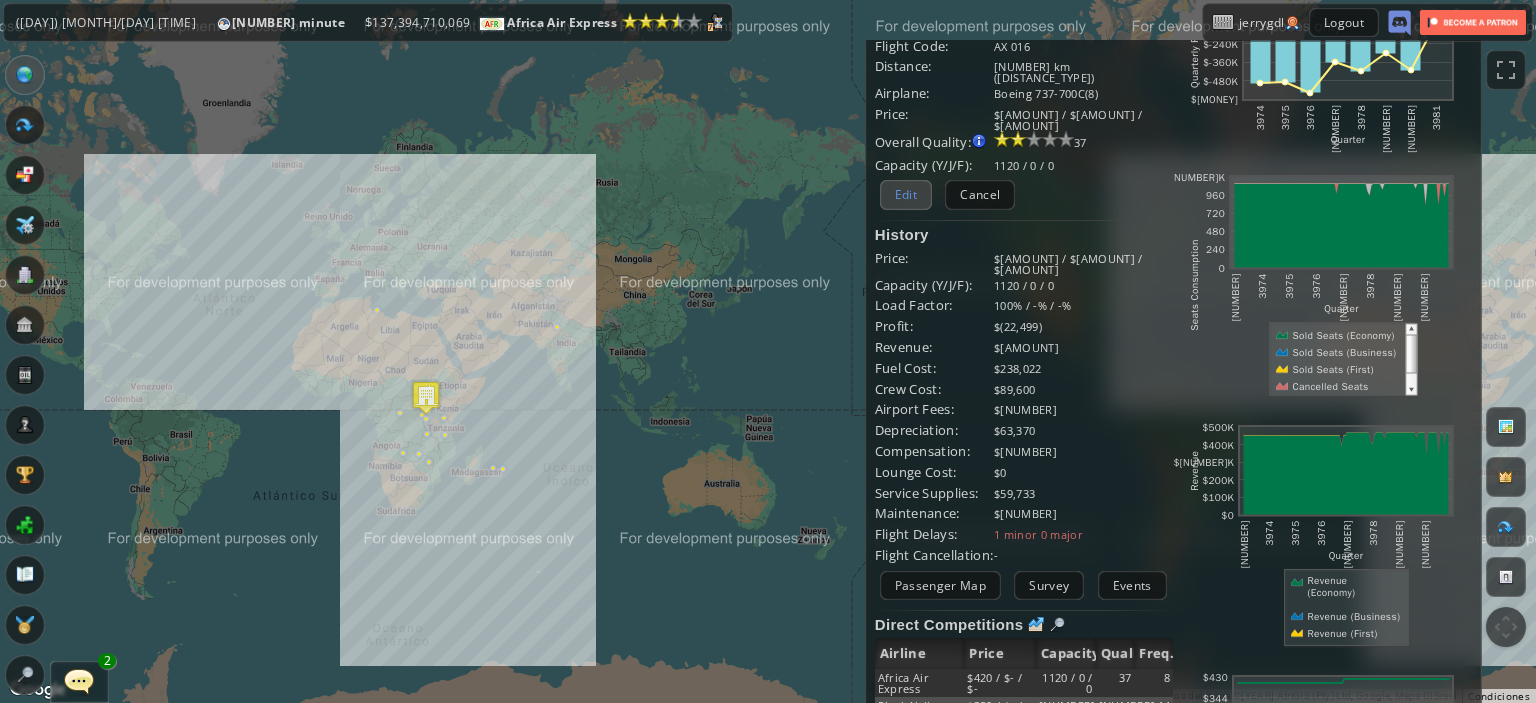 scroll, scrollTop: 0, scrollLeft: 0, axis: both 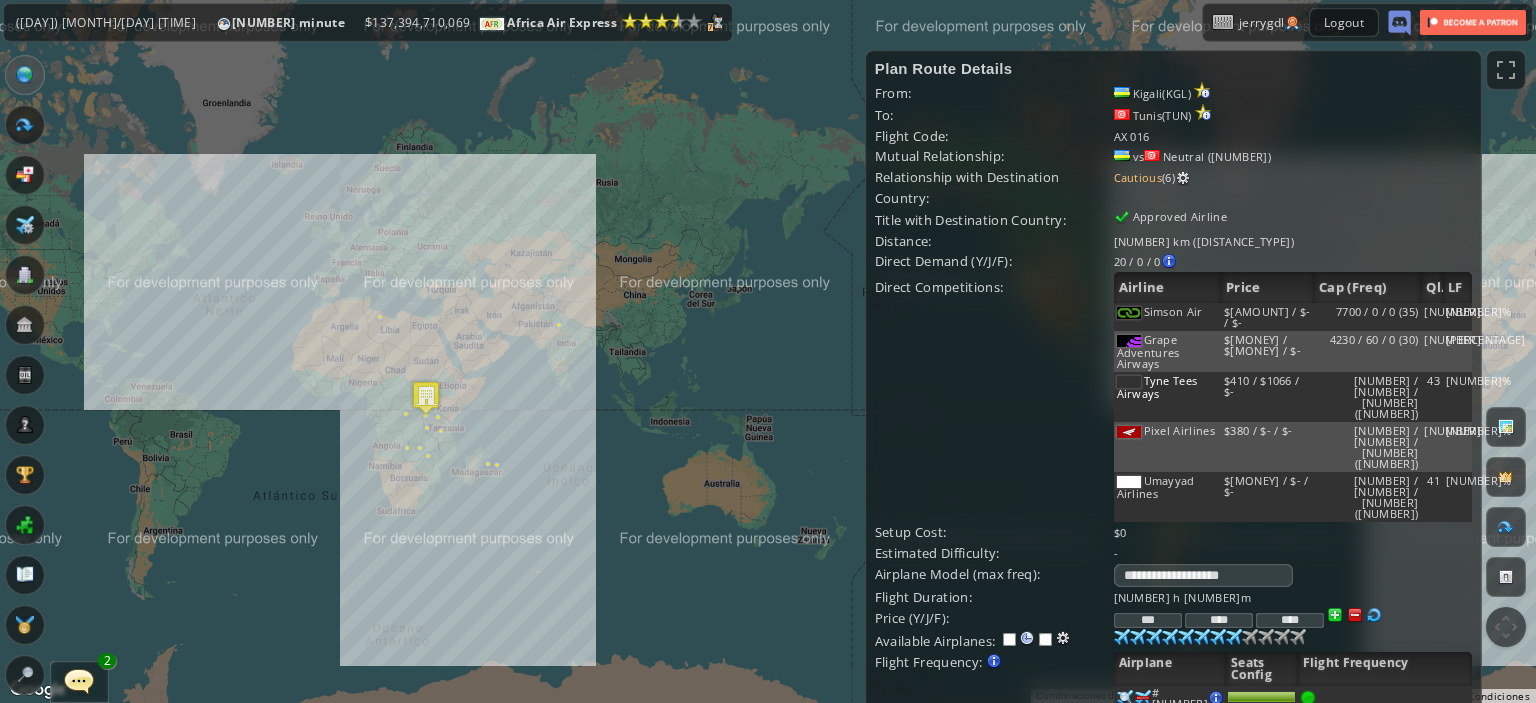 click on "***" at bounding box center (1148, 620) 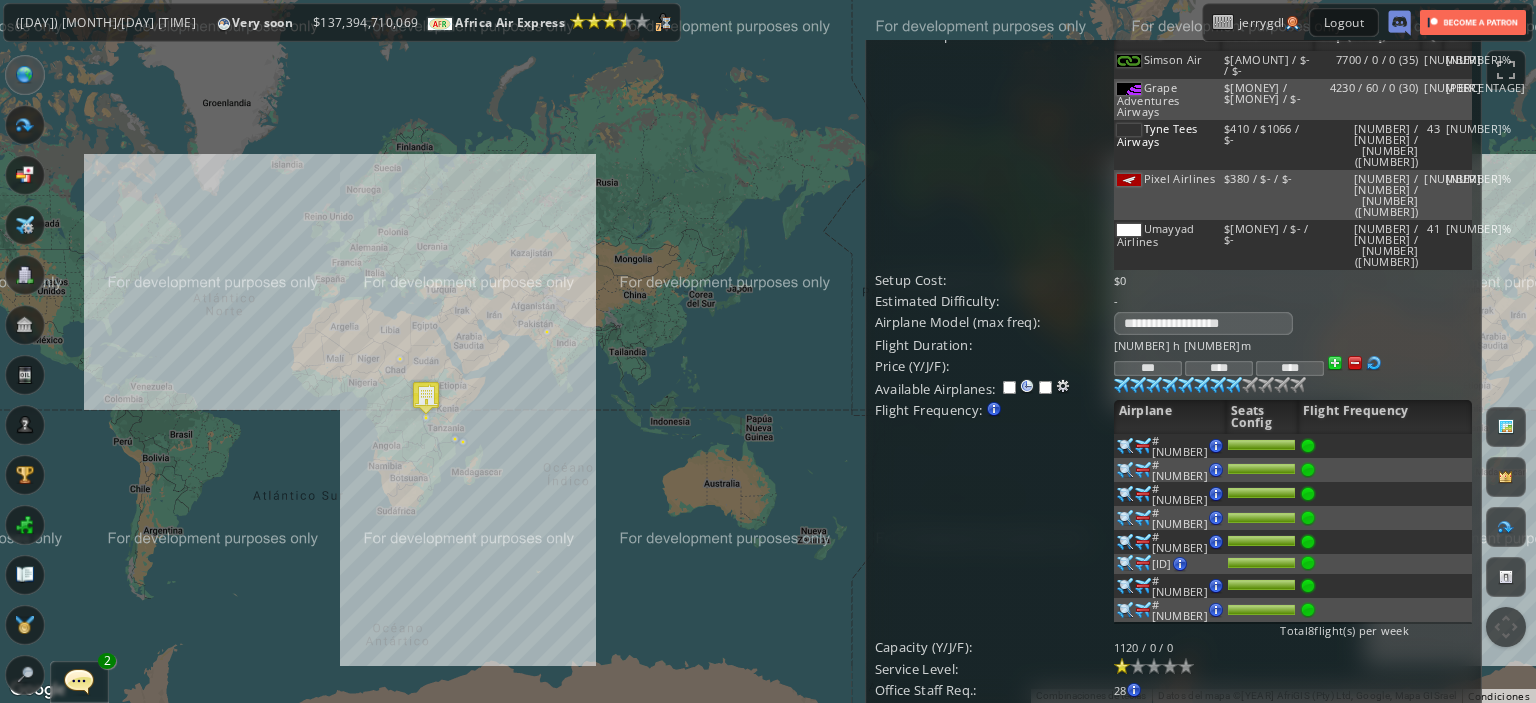 scroll, scrollTop: 259, scrollLeft: 0, axis: vertical 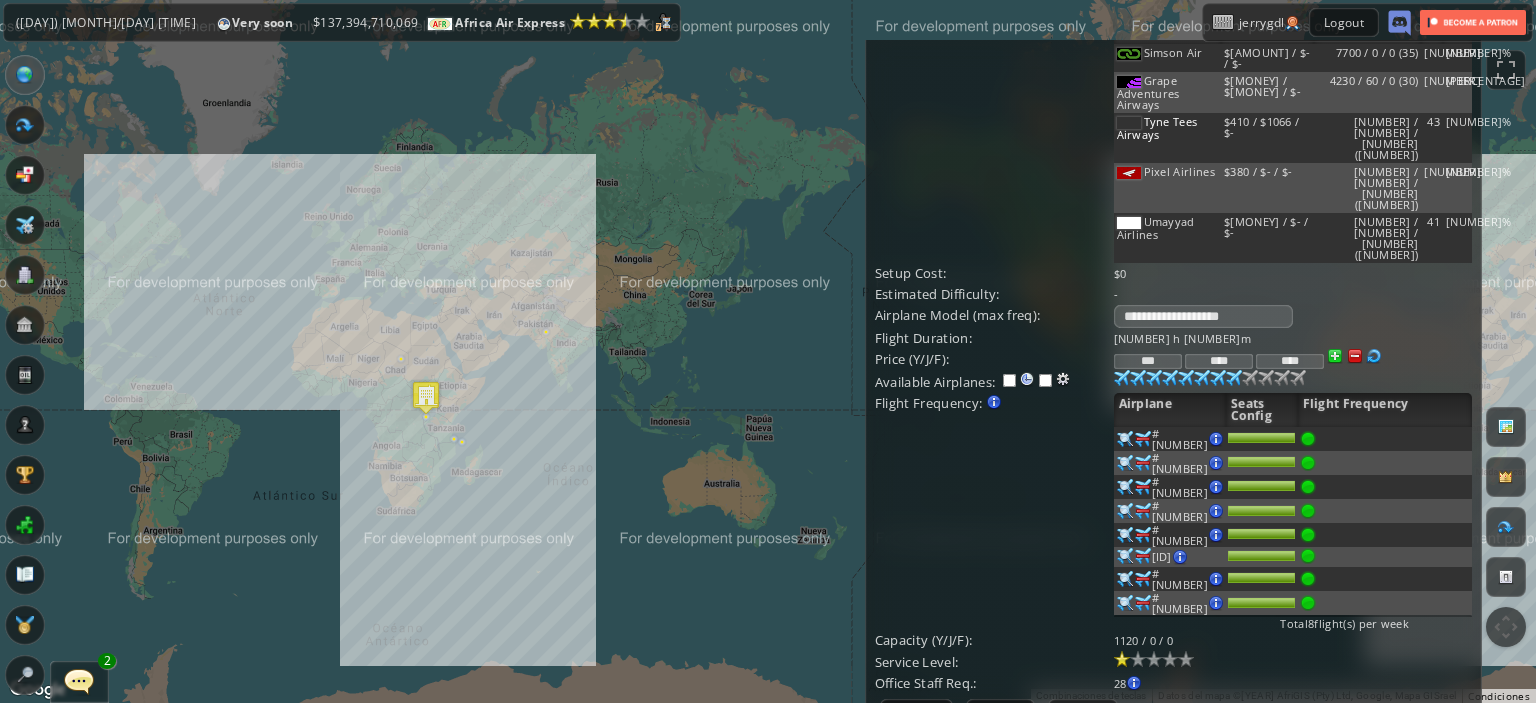 type on "***" 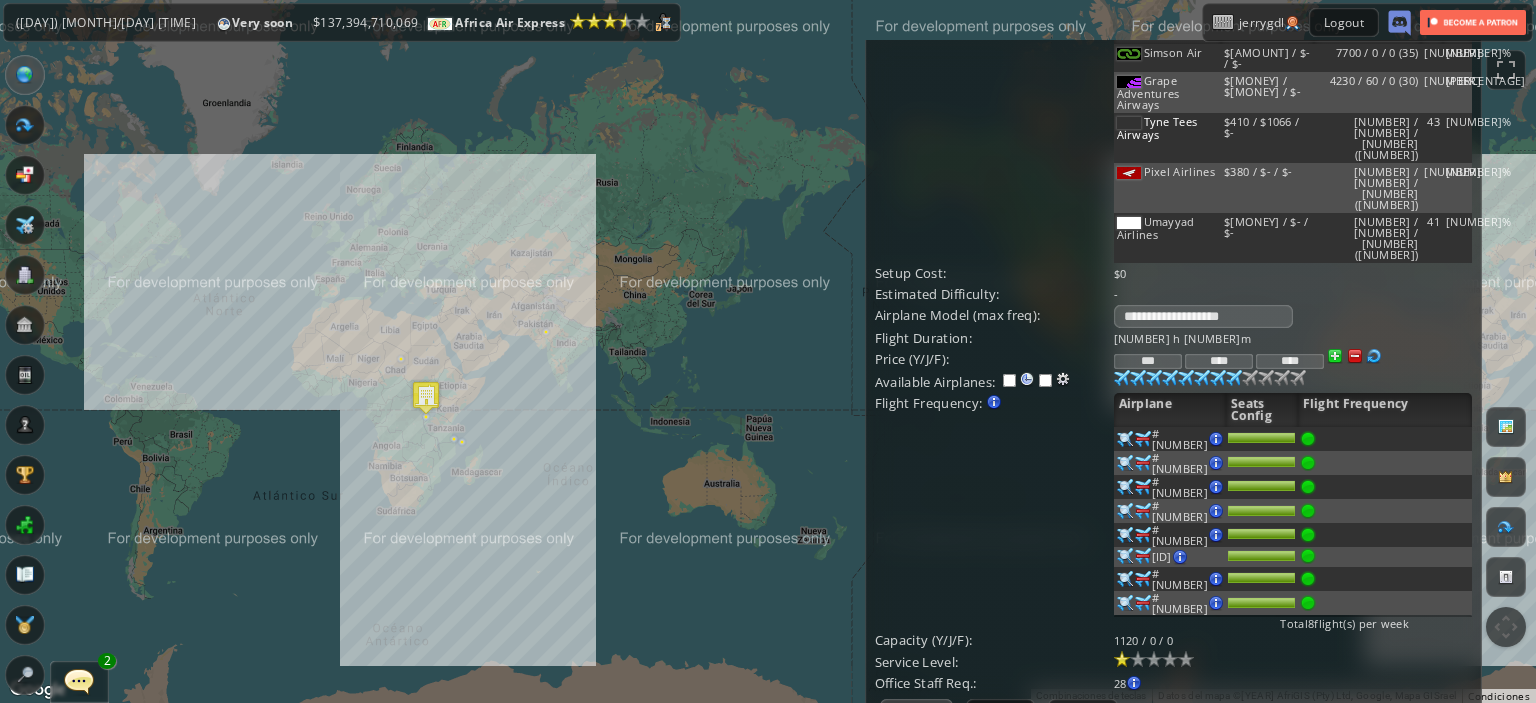 click on "Update" at bounding box center [916, 713] 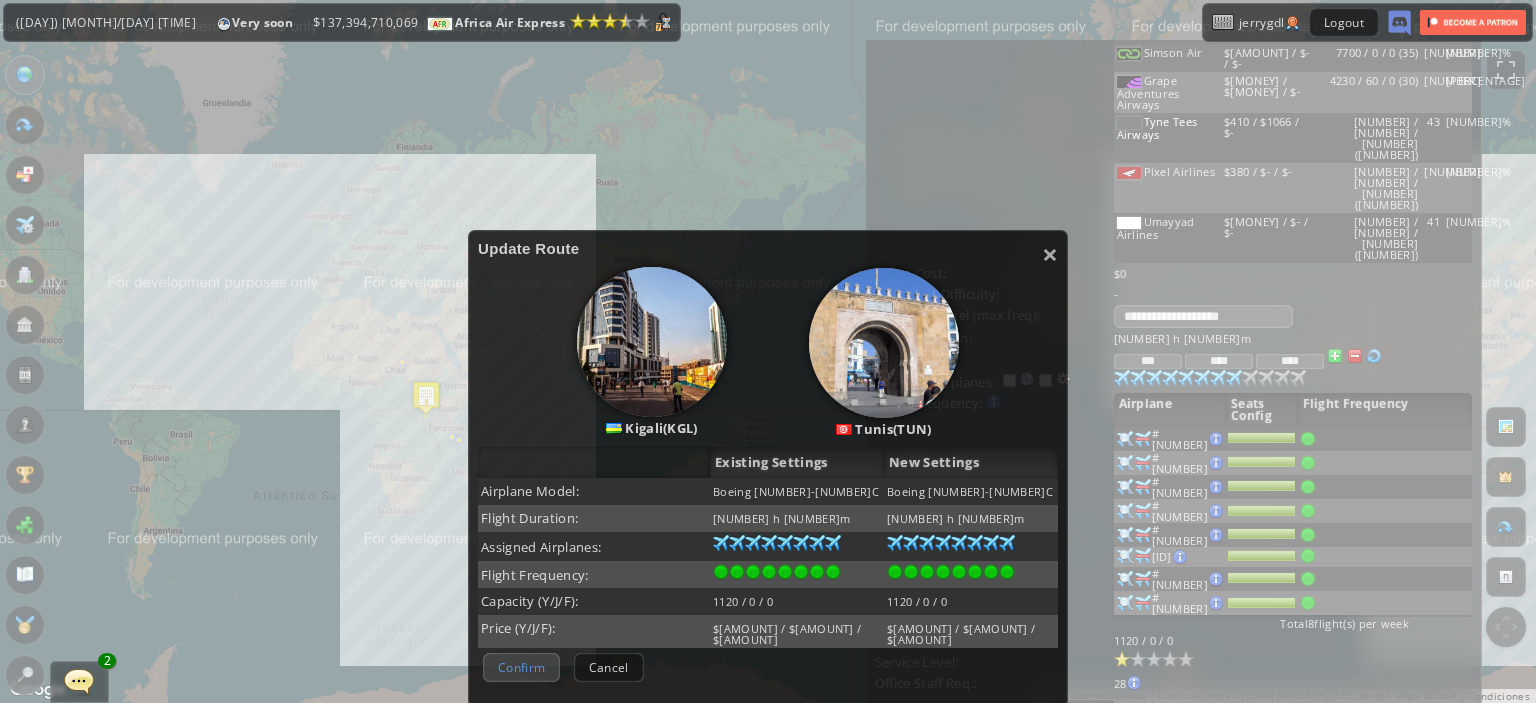 click on "Confirm" at bounding box center (521, 667) 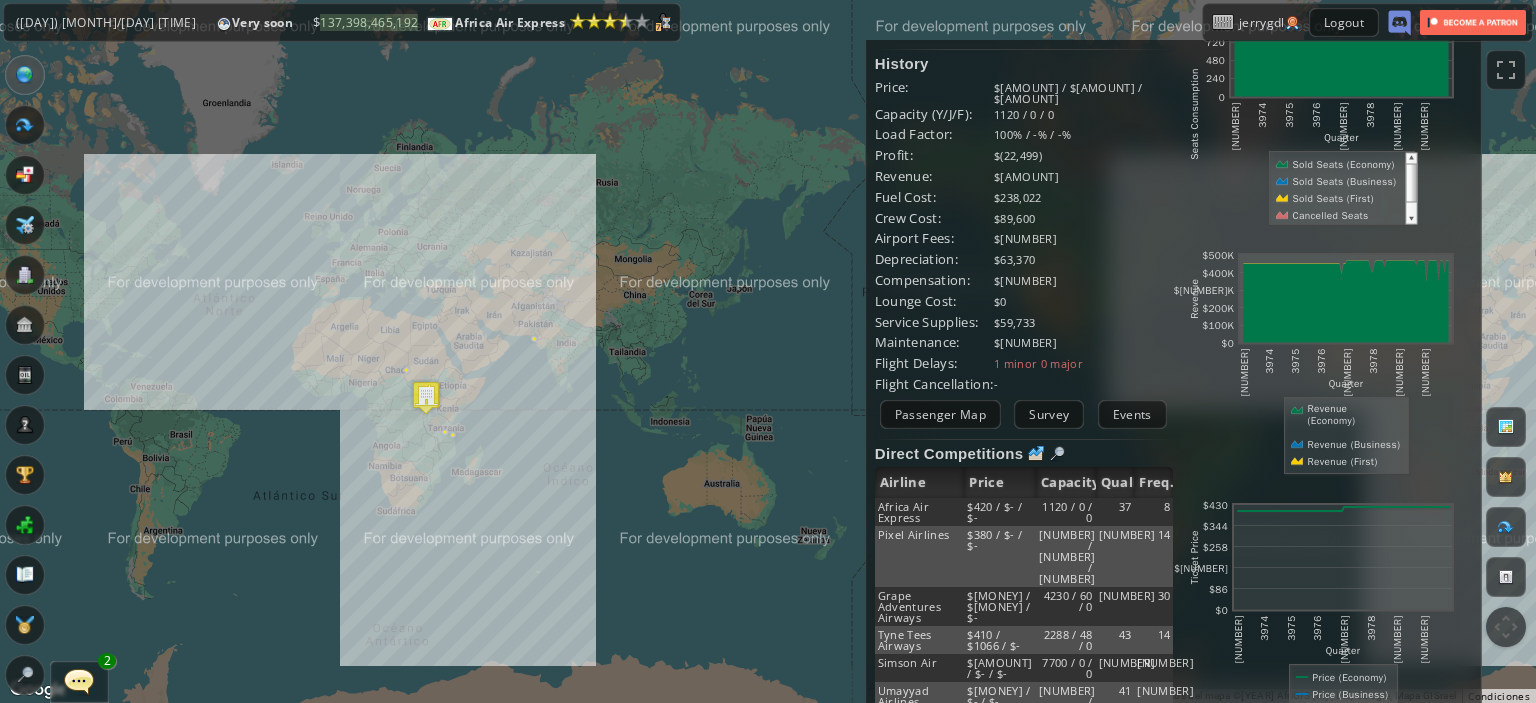 click on "Para navegar, presiona las teclas de flecha." at bounding box center (768, 351) 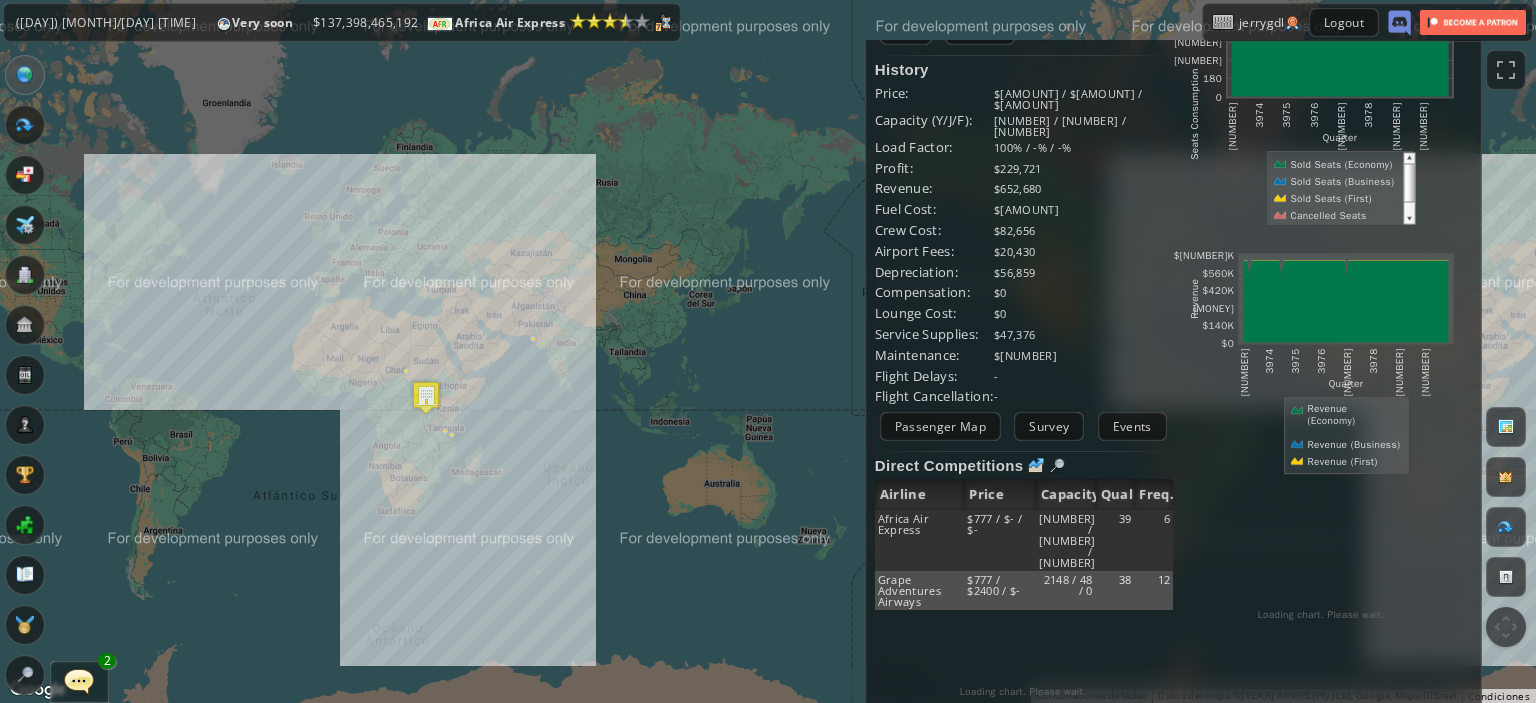scroll, scrollTop: 267, scrollLeft: 0, axis: vertical 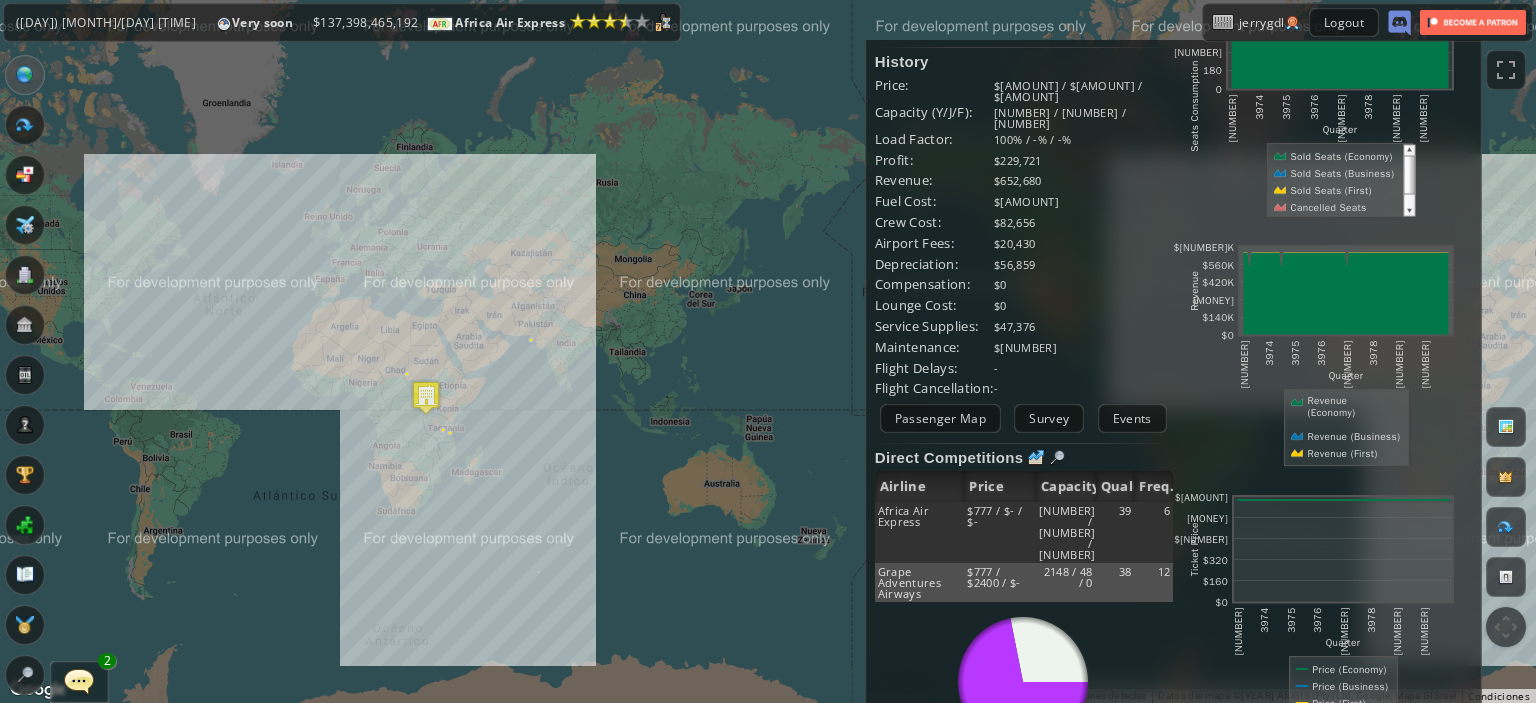 click on "Para navegar, presiona las teclas de flecha." at bounding box center (768, 351) 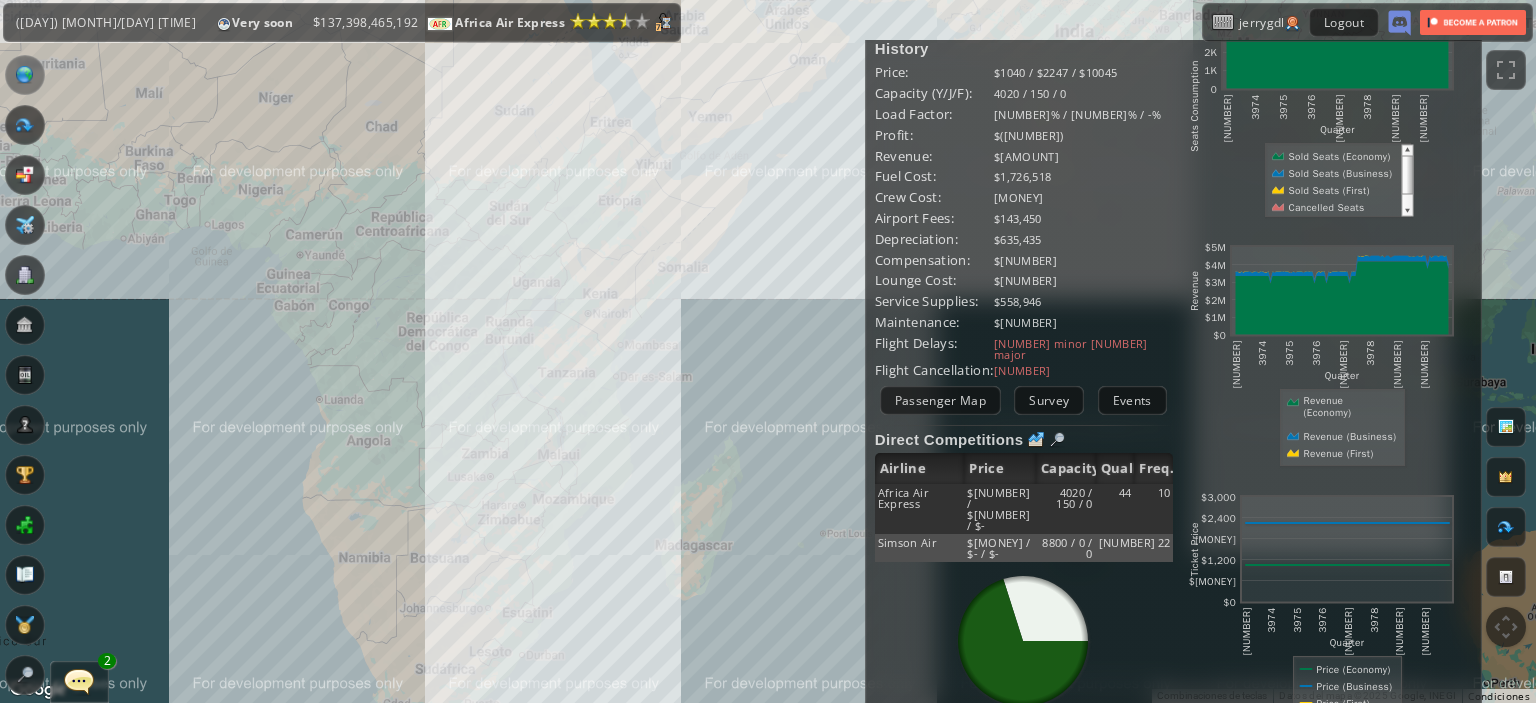 click on "Para navegar, presiona las teclas de flecha." at bounding box center (768, 351) 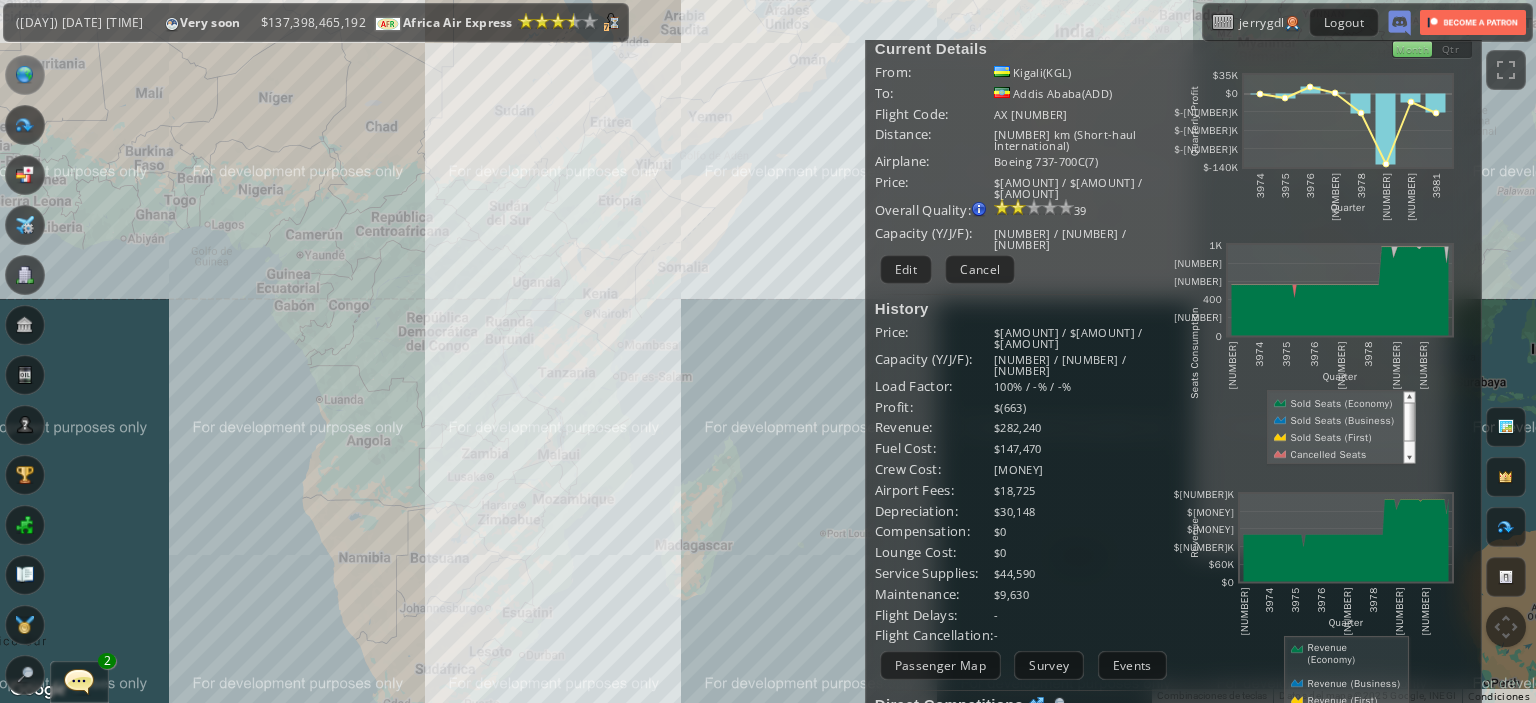 scroll, scrollTop: 0, scrollLeft: 0, axis: both 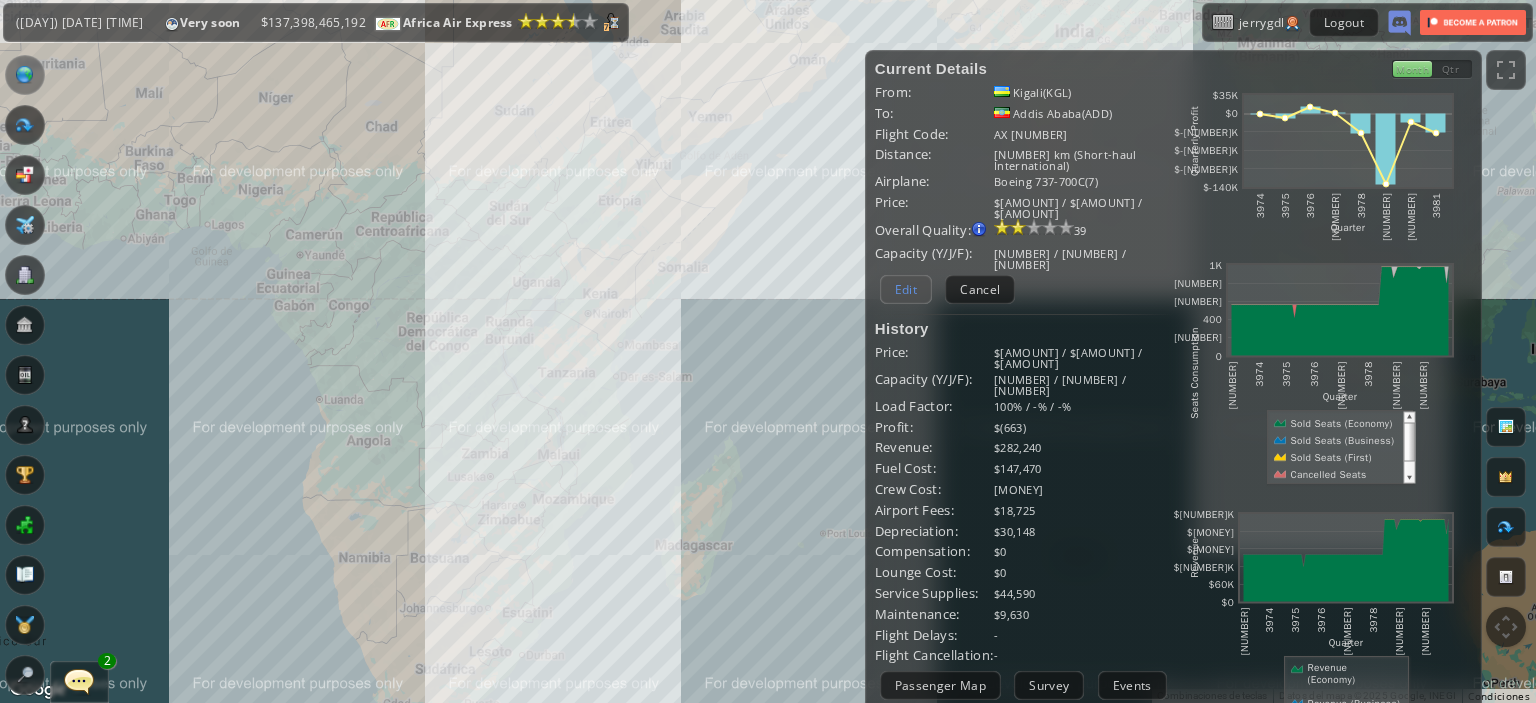 click on "Edit" at bounding box center [906, 289] 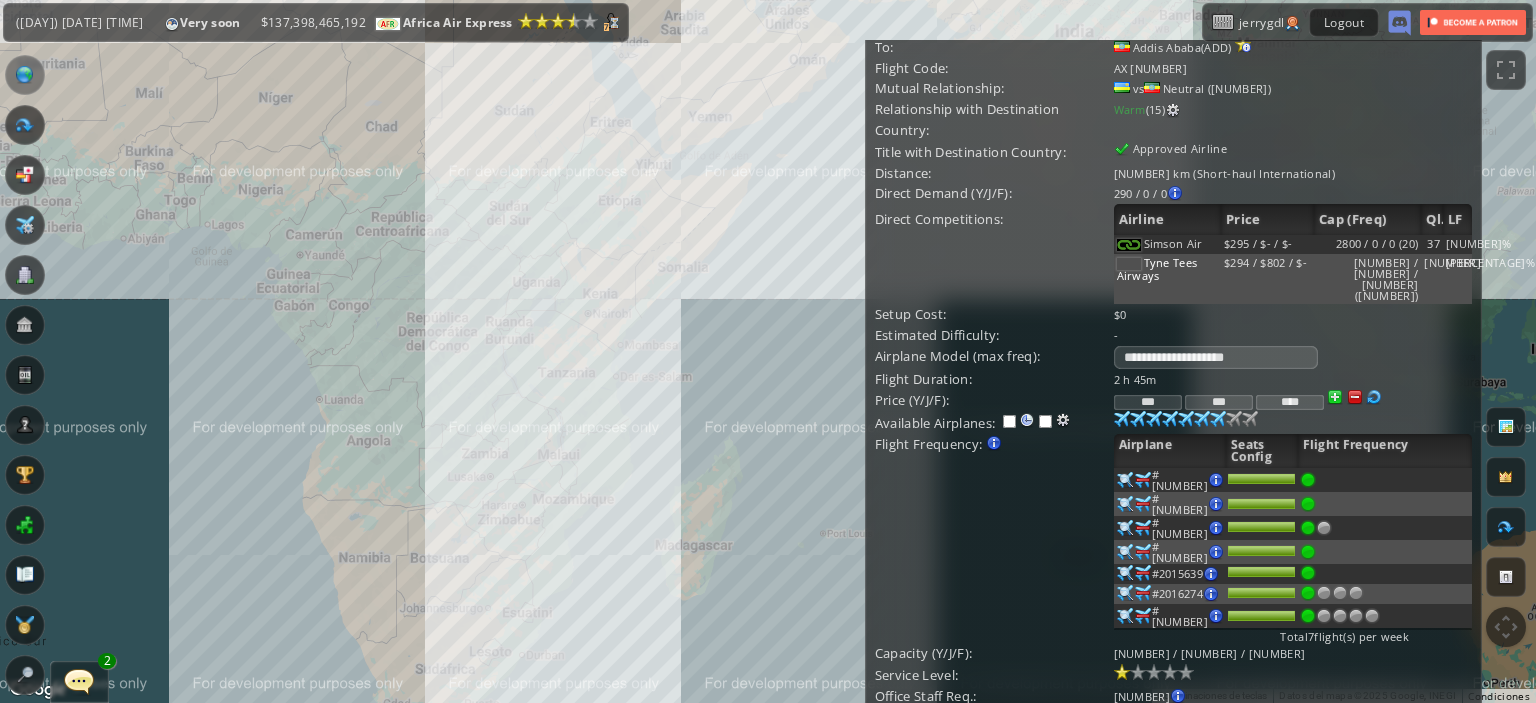 scroll, scrollTop: 92, scrollLeft: 0, axis: vertical 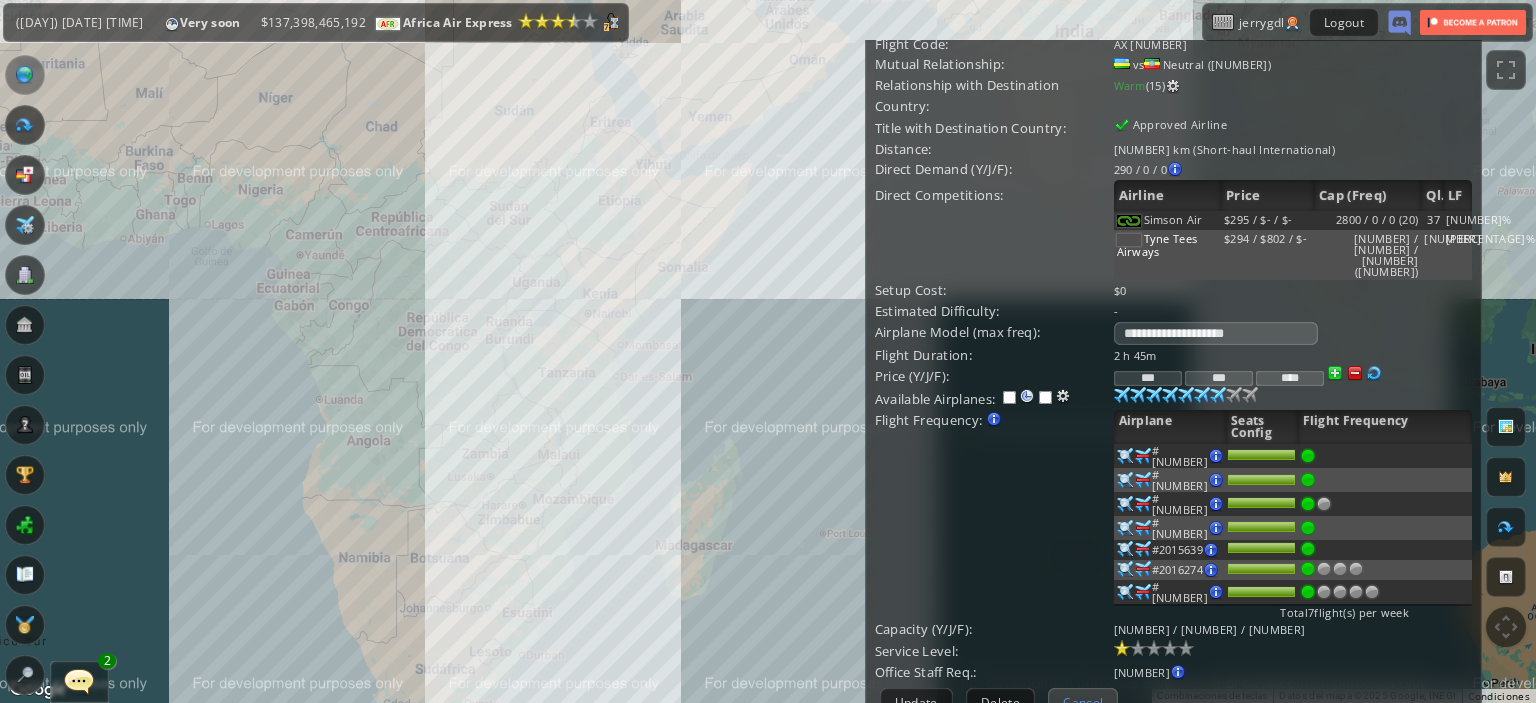 click on "Cancel" at bounding box center [1083, 702] 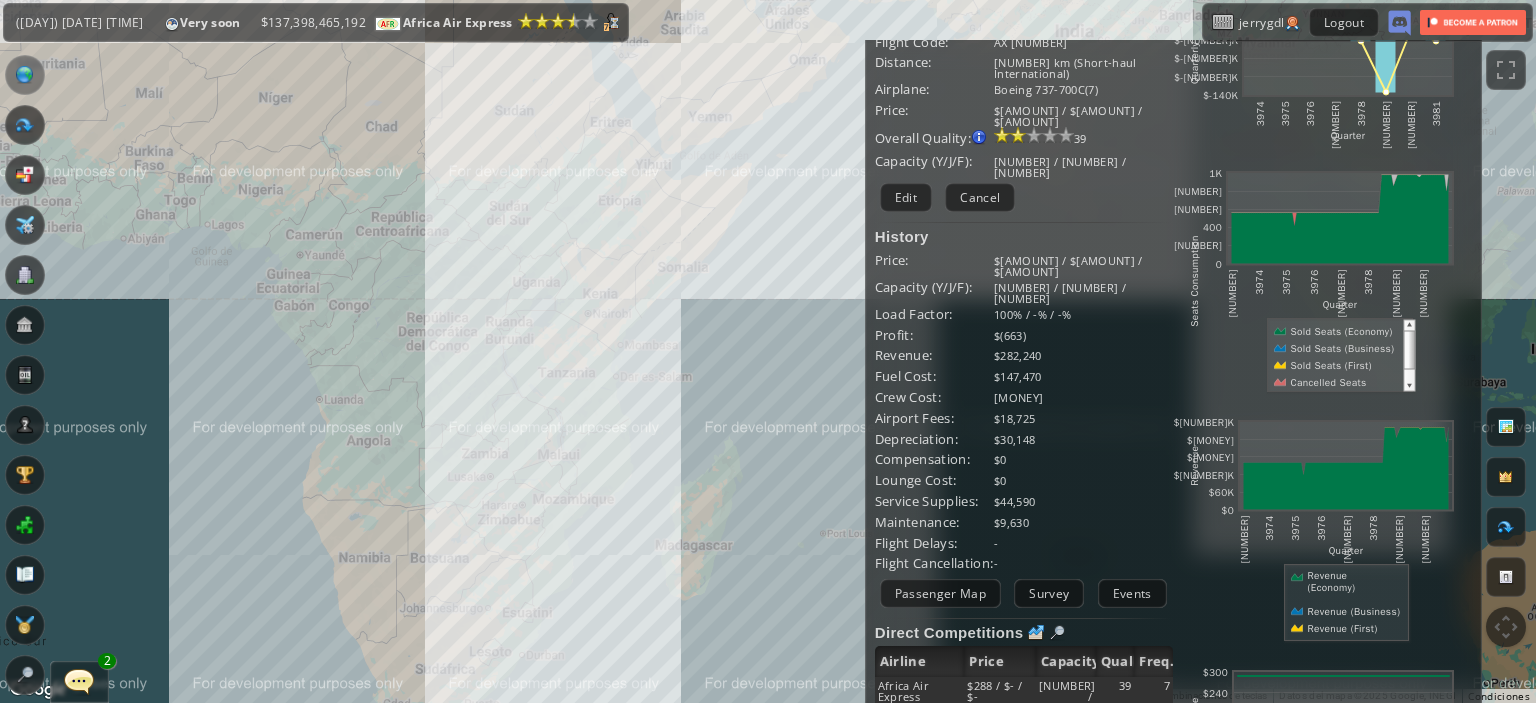 click on "Para navegar, presiona las teclas de flecha." at bounding box center (768, 351) 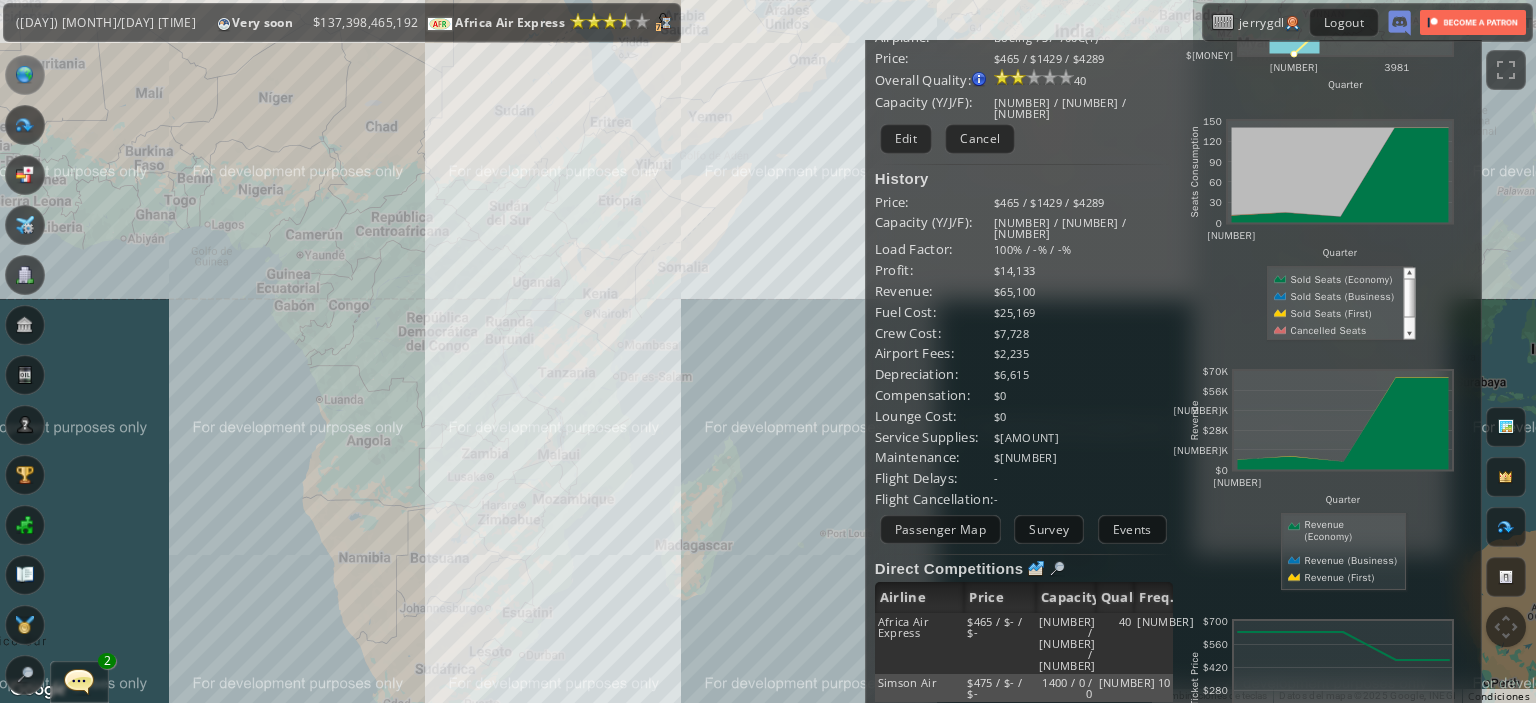 scroll, scrollTop: 0, scrollLeft: 0, axis: both 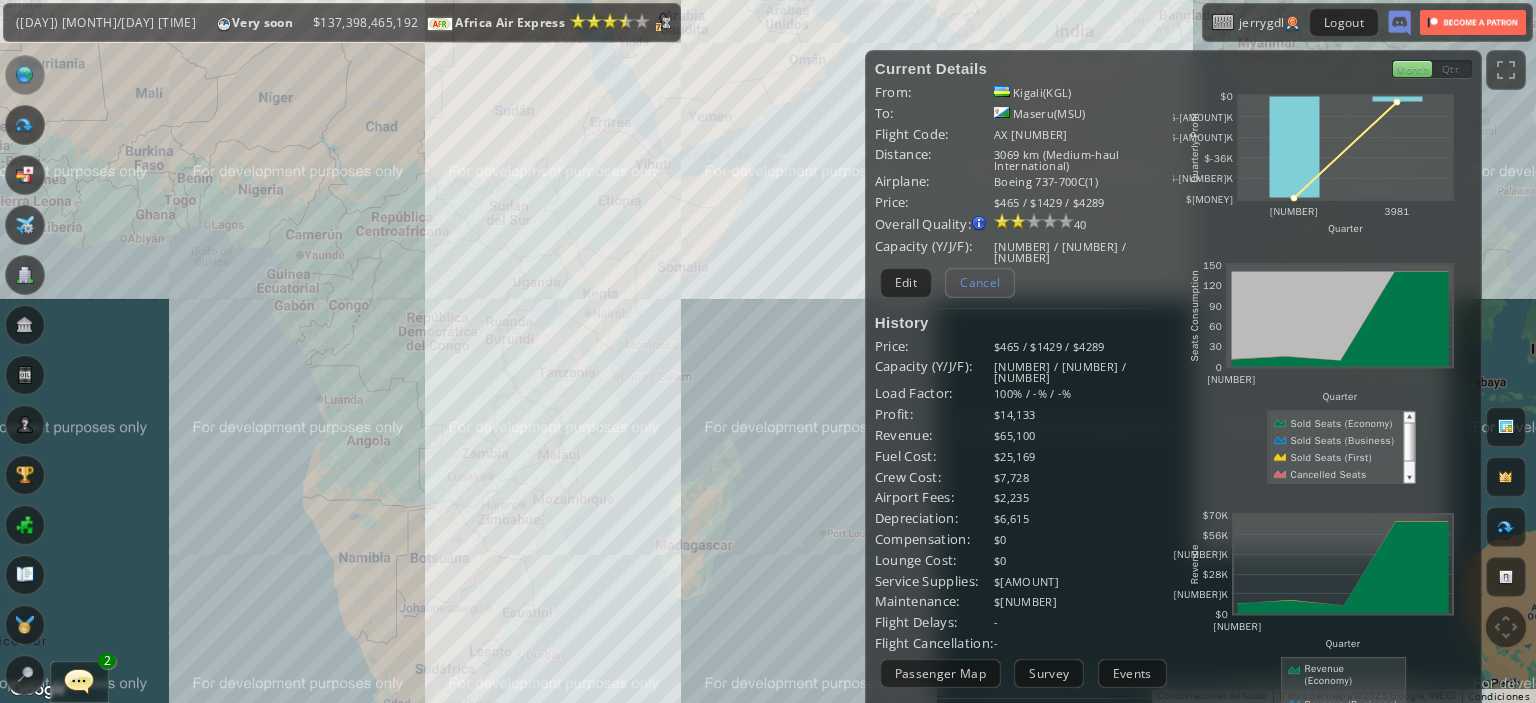 click on "Cancel" at bounding box center [980, 282] 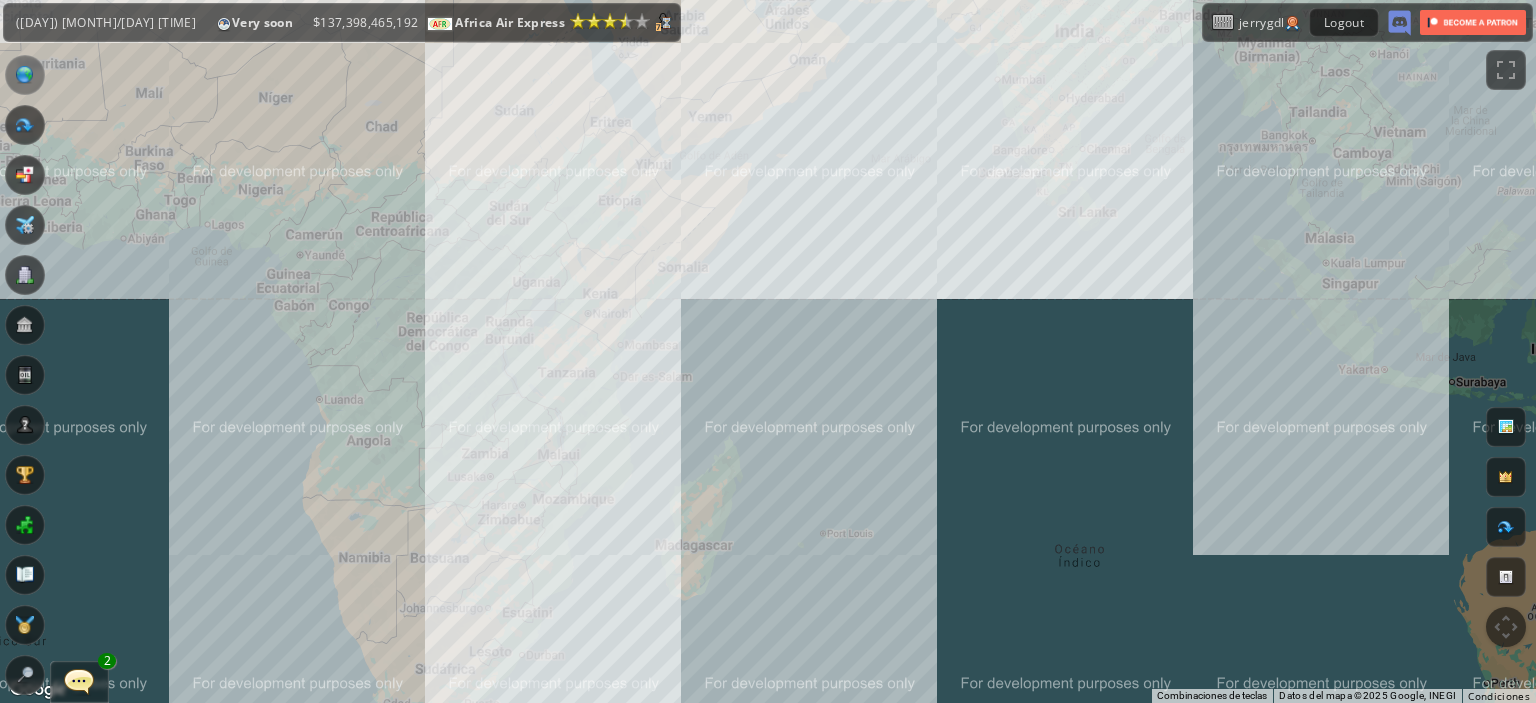 click on "Para navegar, presiona las teclas de flecha." at bounding box center [768, 351] 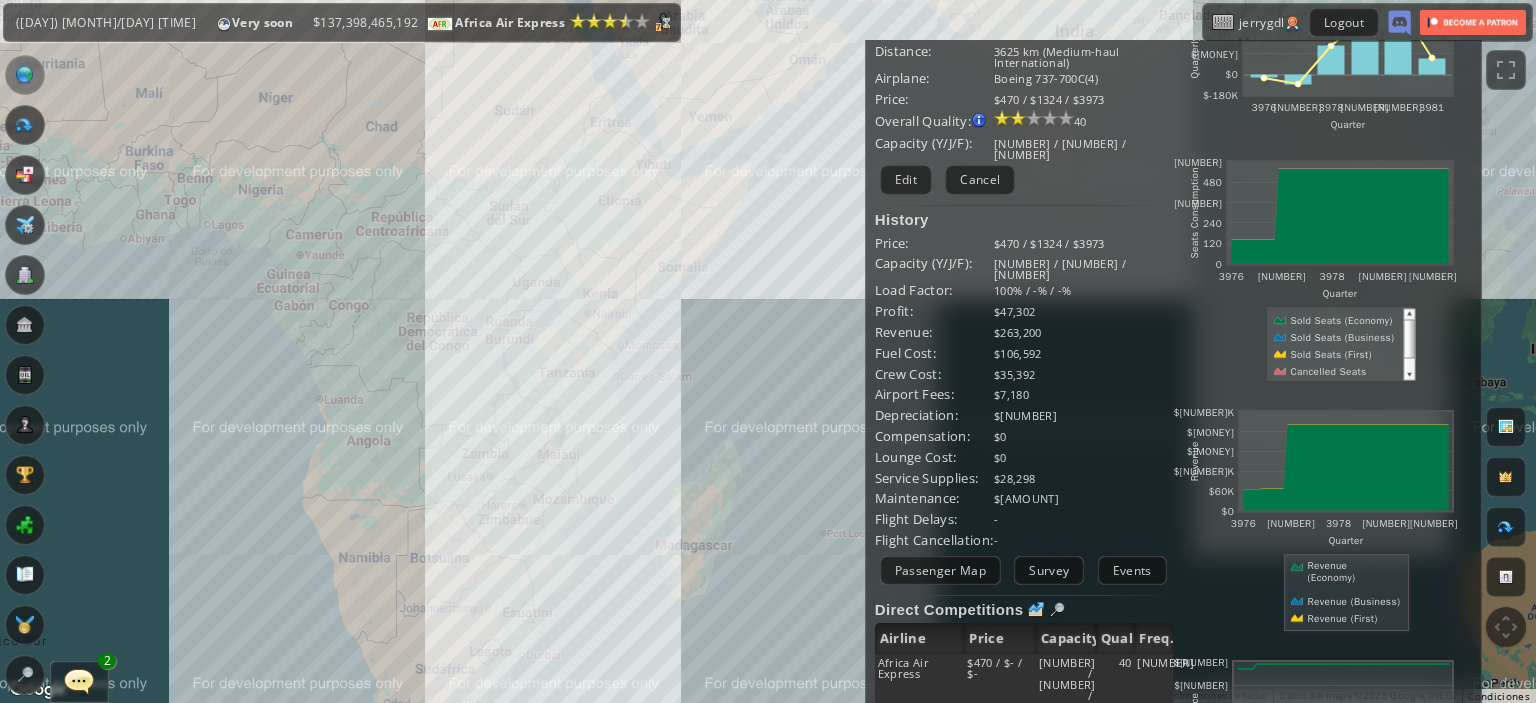 scroll, scrollTop: 108, scrollLeft: 0, axis: vertical 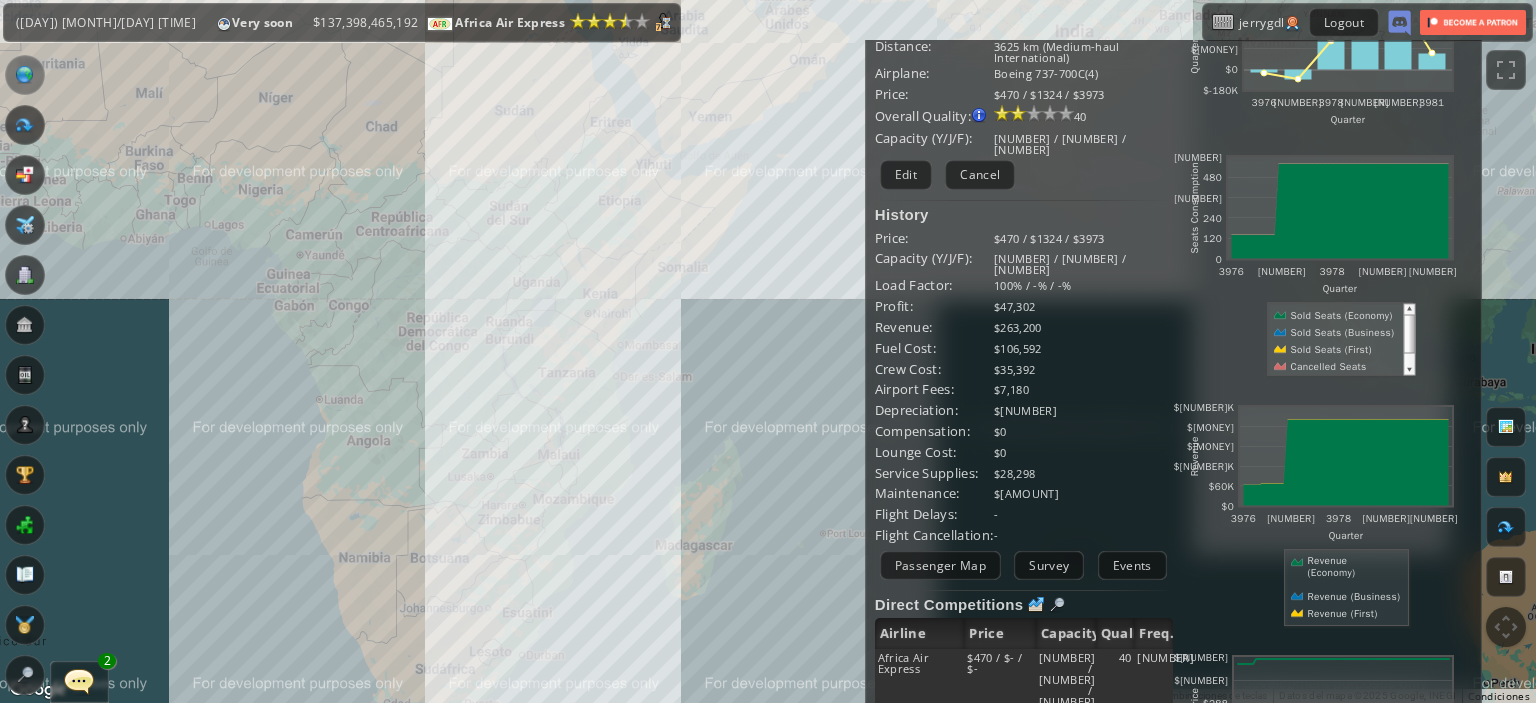 click on "Para navegar, presiona las teclas de flecha." at bounding box center [768, 351] 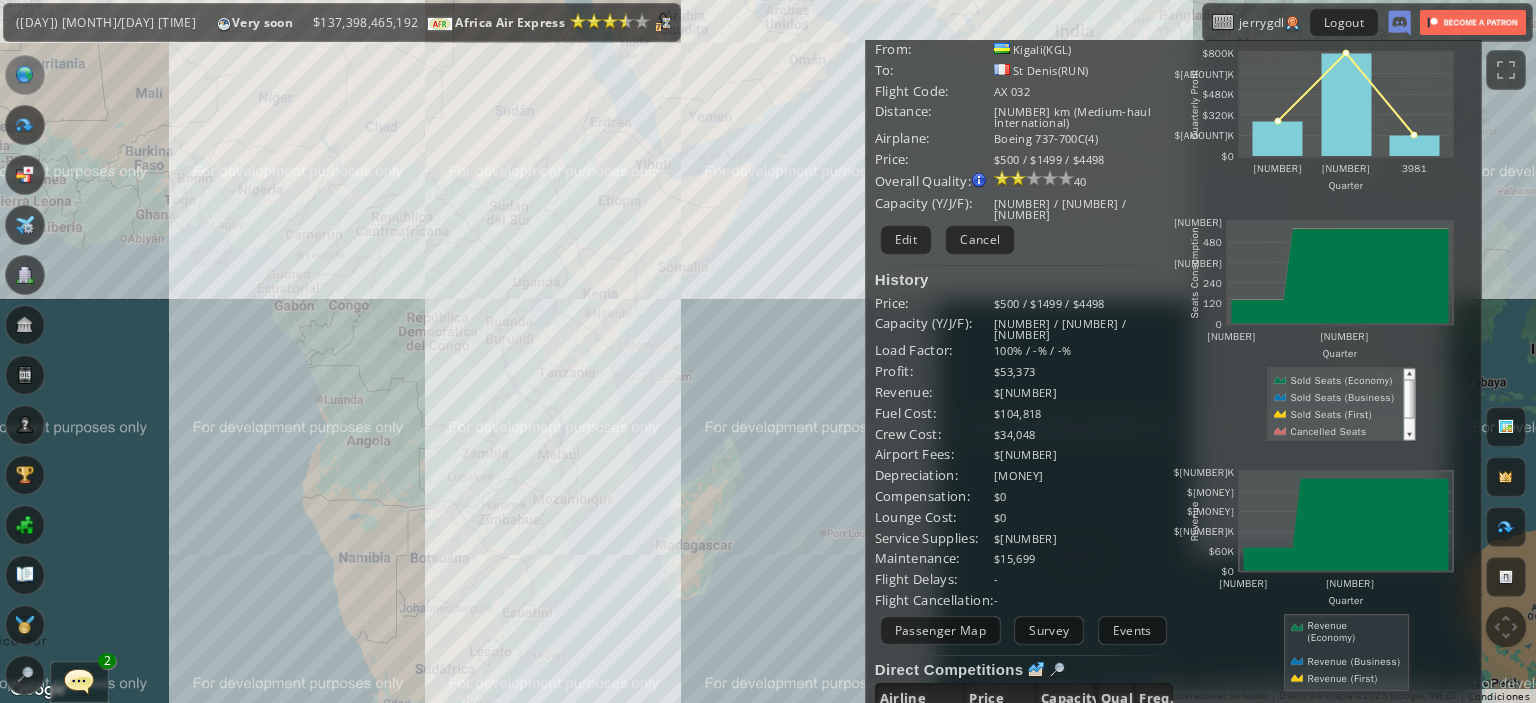 scroll, scrollTop: 18, scrollLeft: 0, axis: vertical 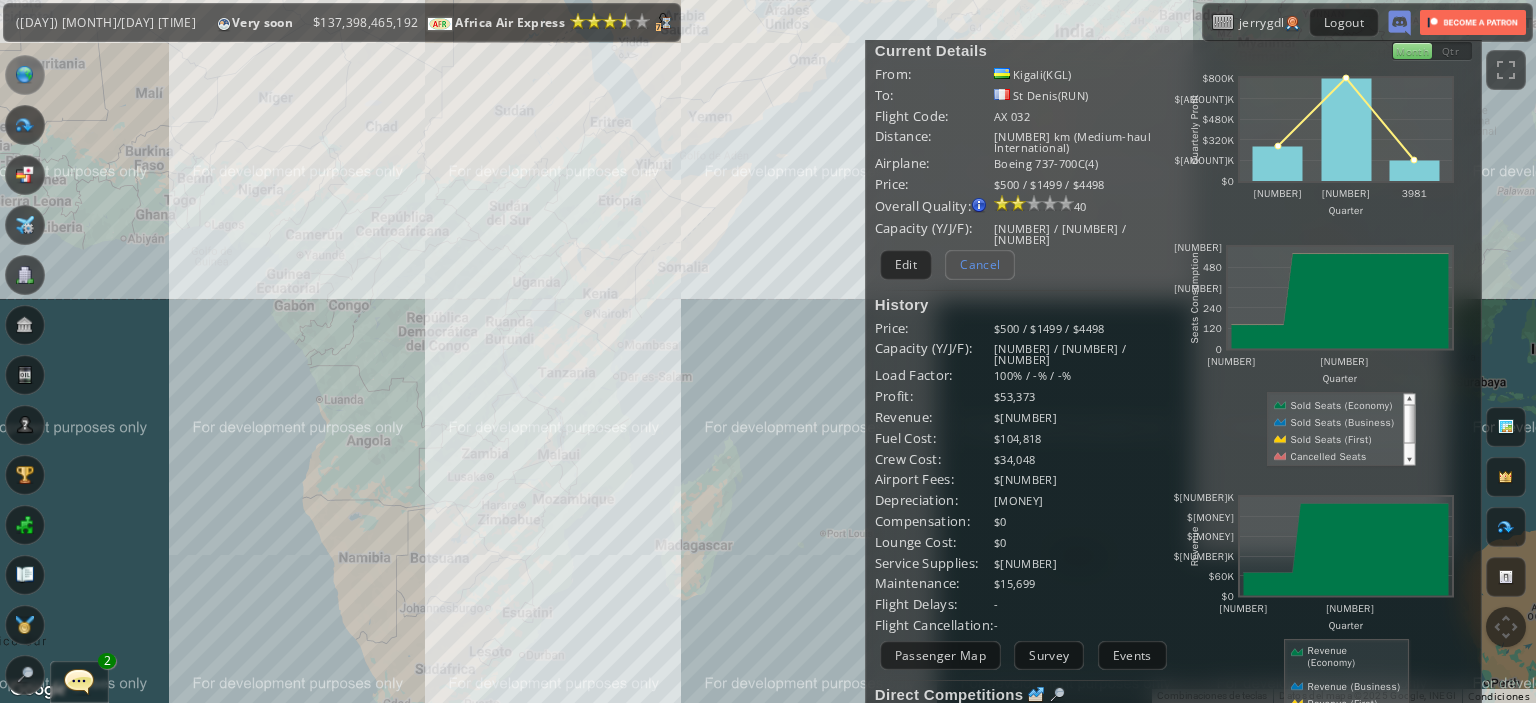 click on "Cancel" at bounding box center (980, 264) 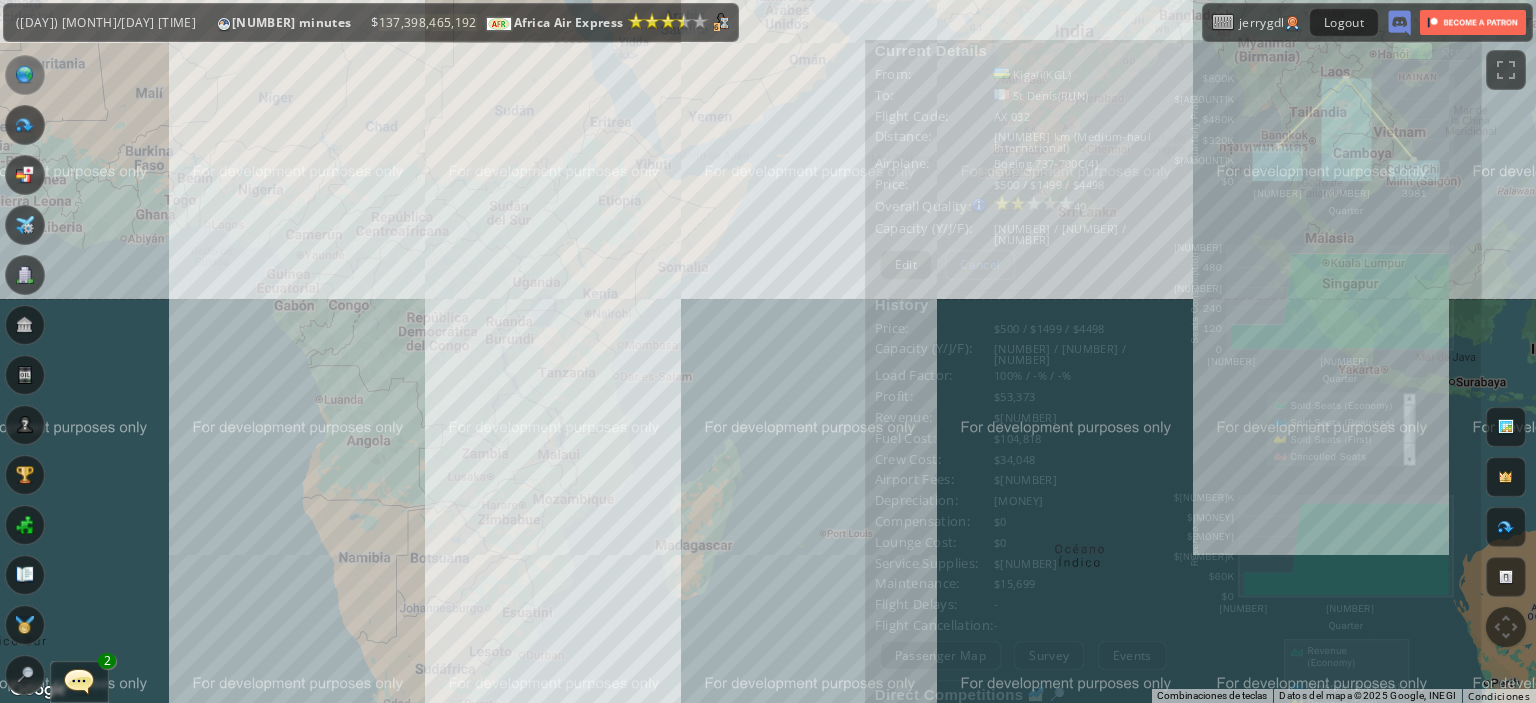 scroll, scrollTop: 0, scrollLeft: 0, axis: both 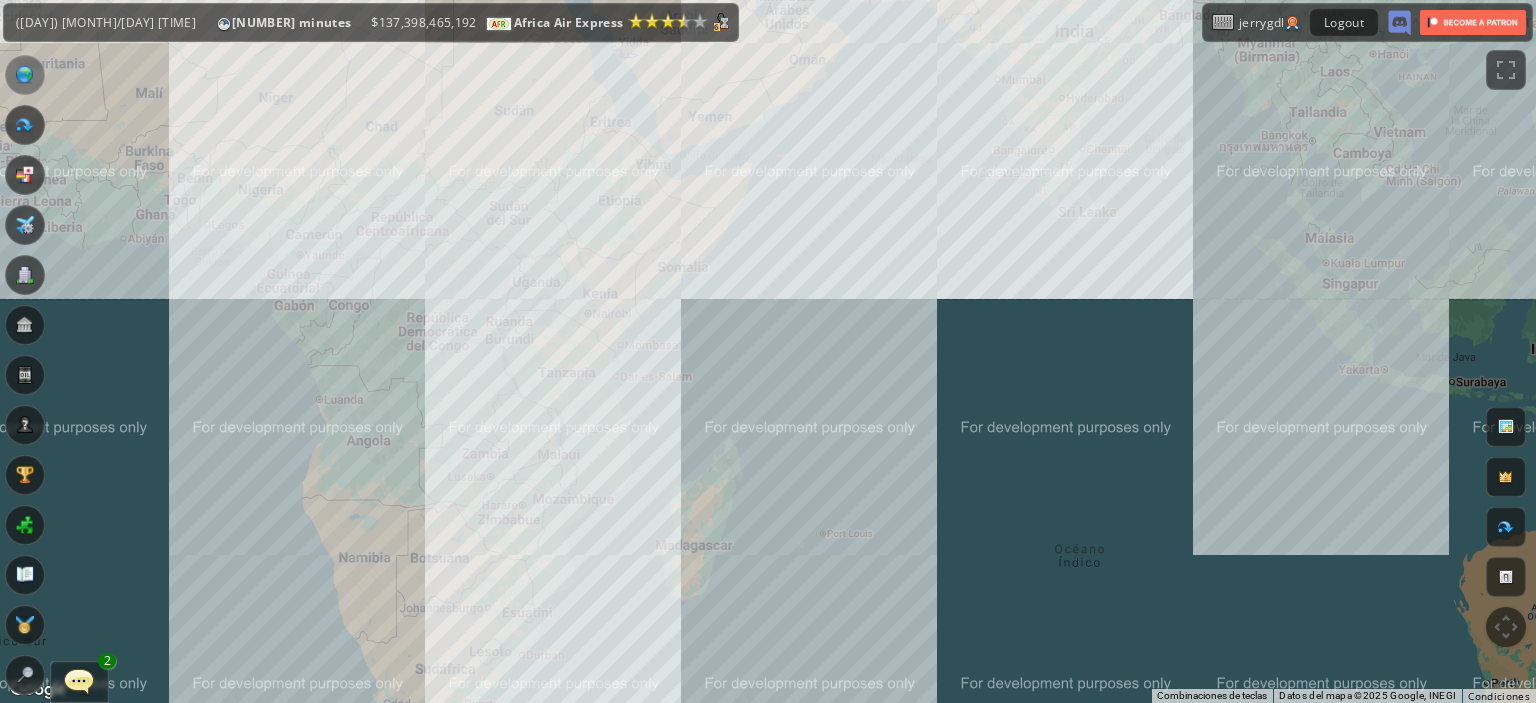 click on "Para navegar, presiona las teclas de flecha." at bounding box center (768, 351) 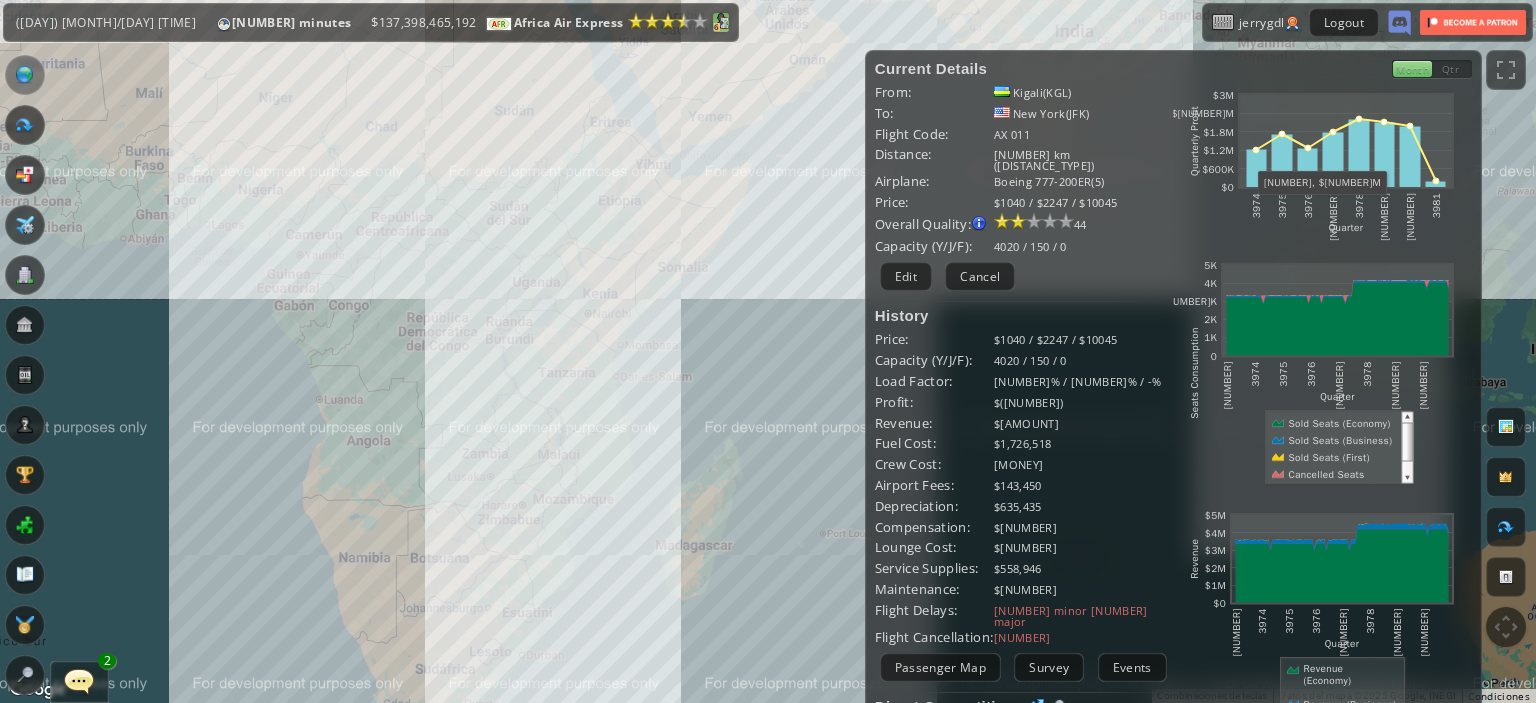click at bounding box center (721, 21) 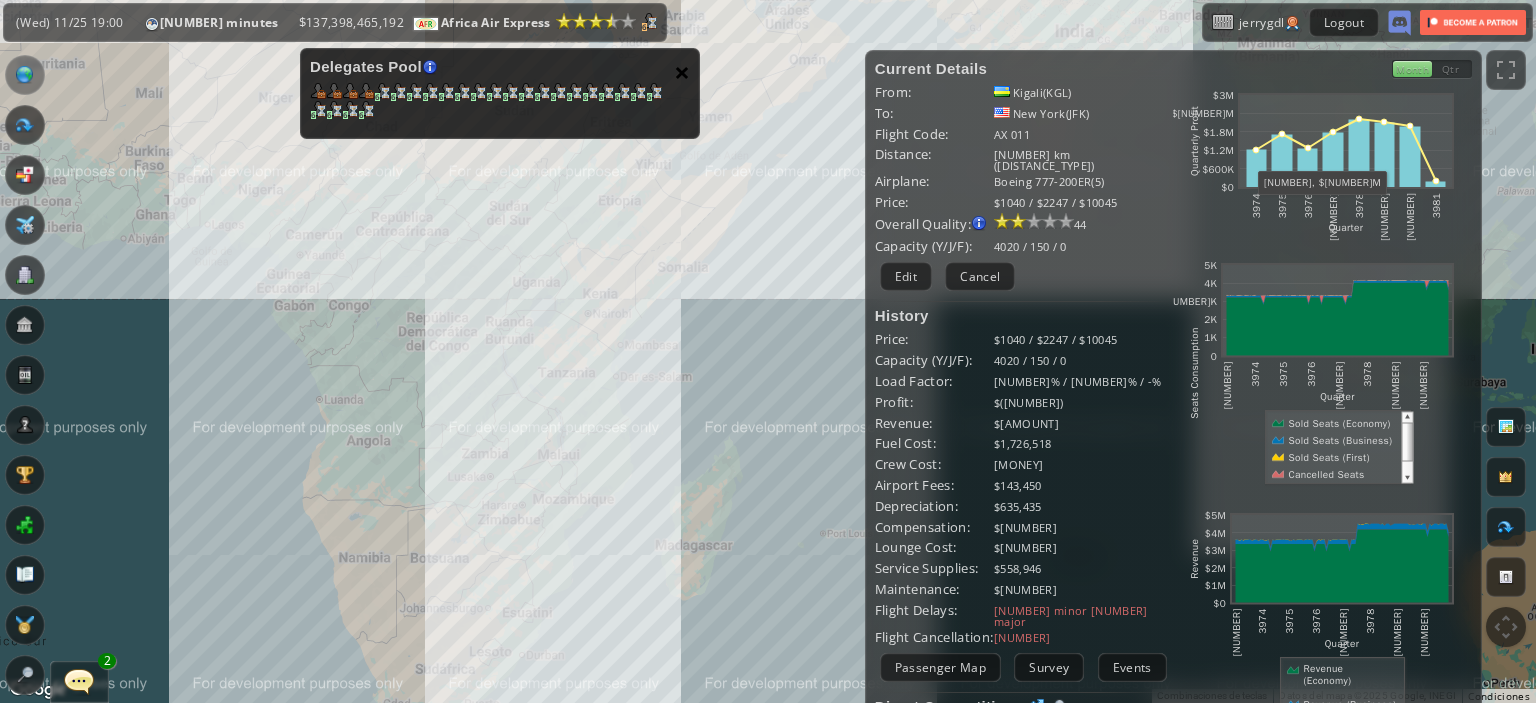 click on "×" at bounding box center [682, 72] 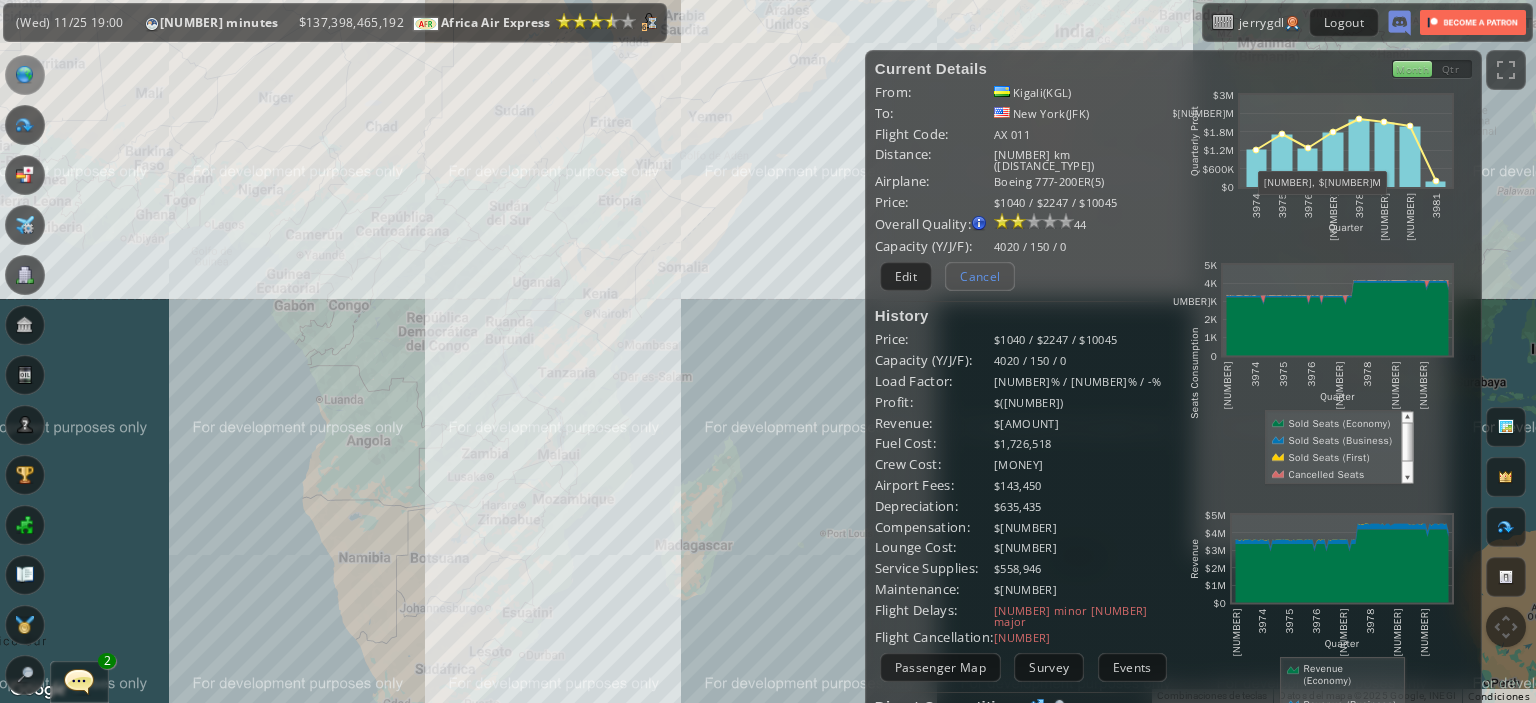 click on "Cancel" at bounding box center (980, 276) 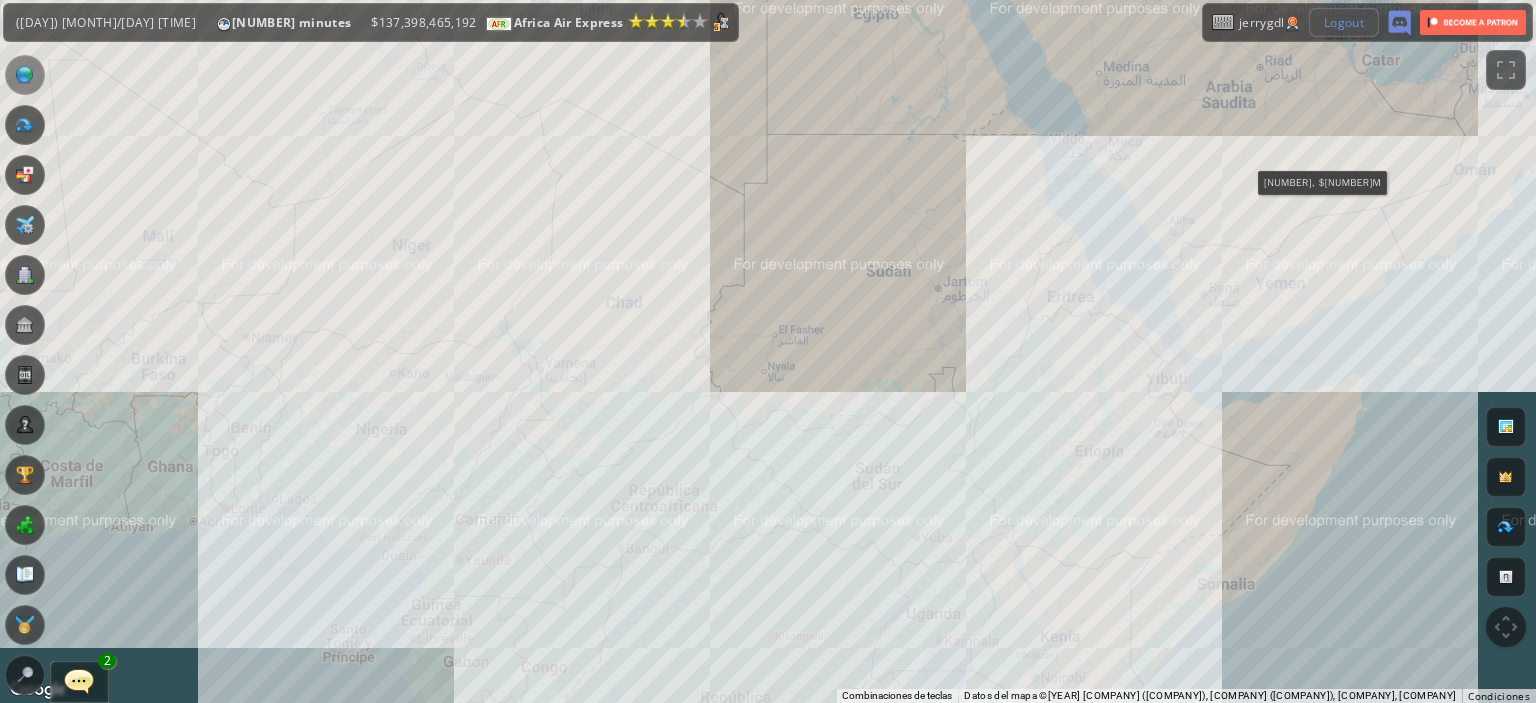 click on "Logout" at bounding box center [1344, 22] 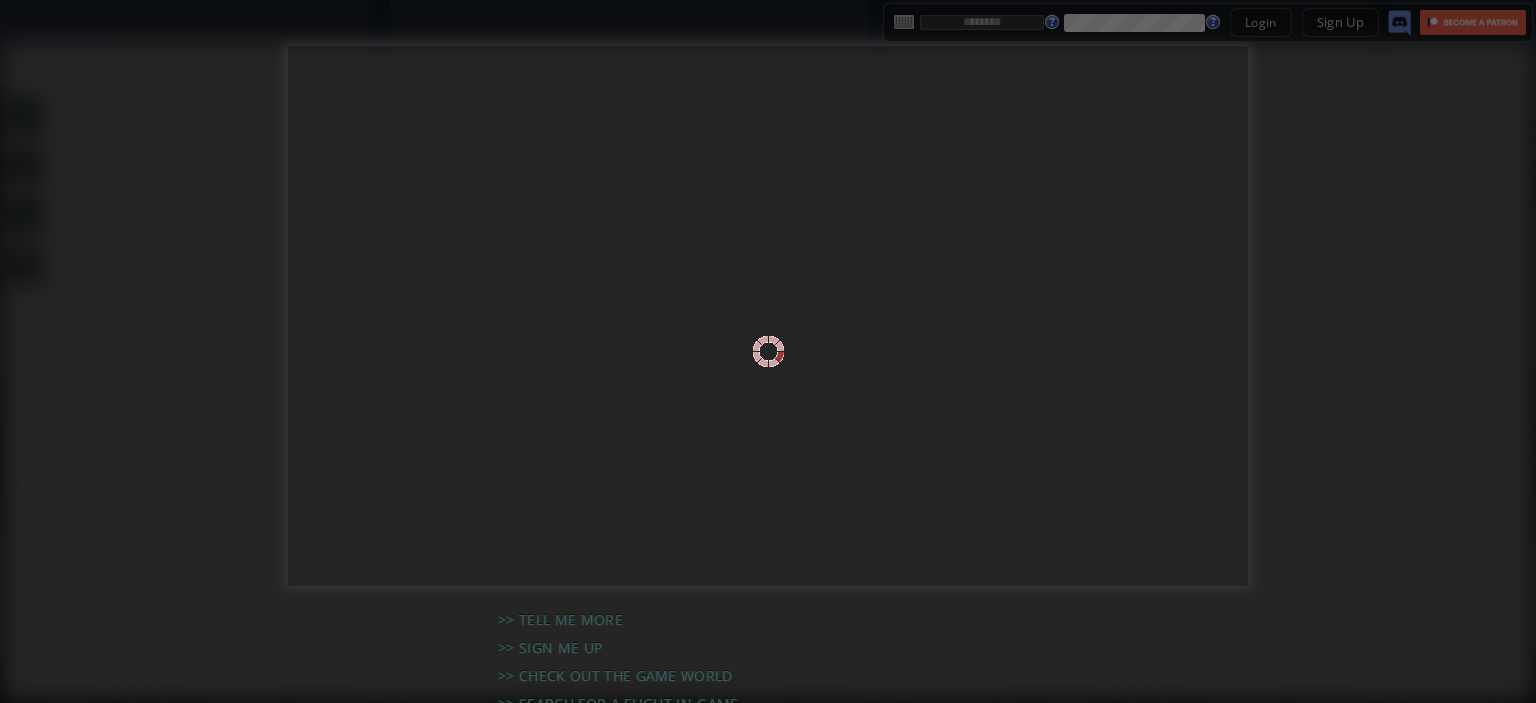 scroll, scrollTop: 0, scrollLeft: 0, axis: both 